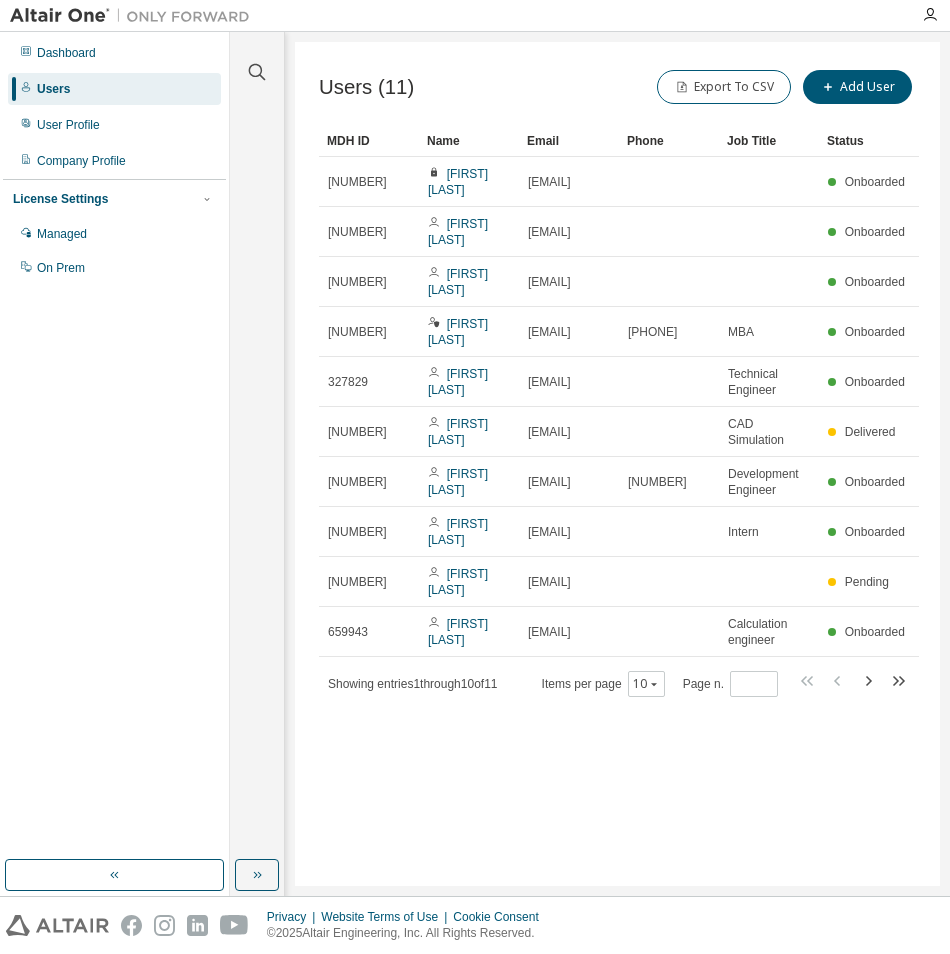 scroll, scrollTop: 0, scrollLeft: 0, axis: both 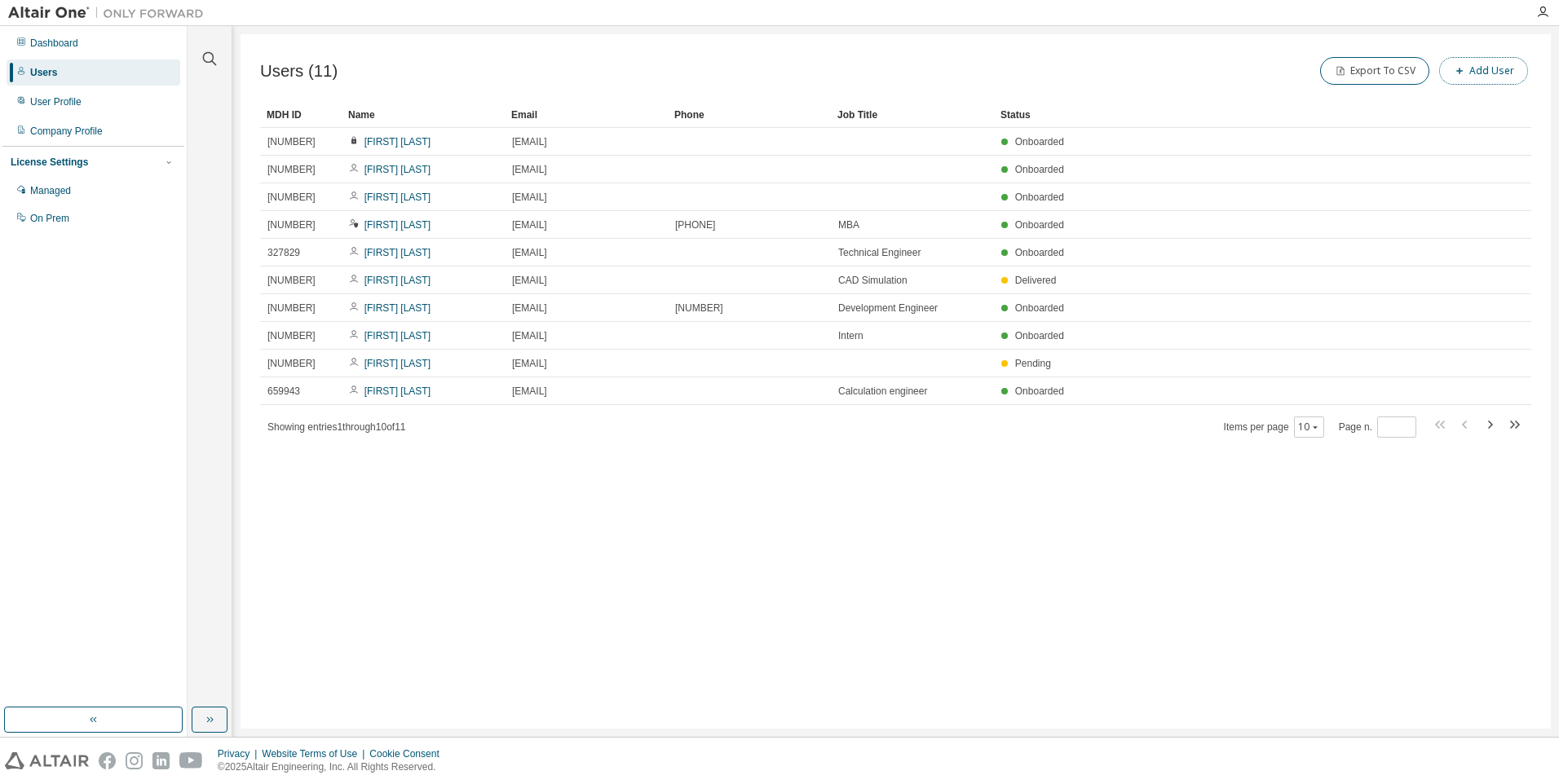 click on "Add User" at bounding box center (1483, 71) 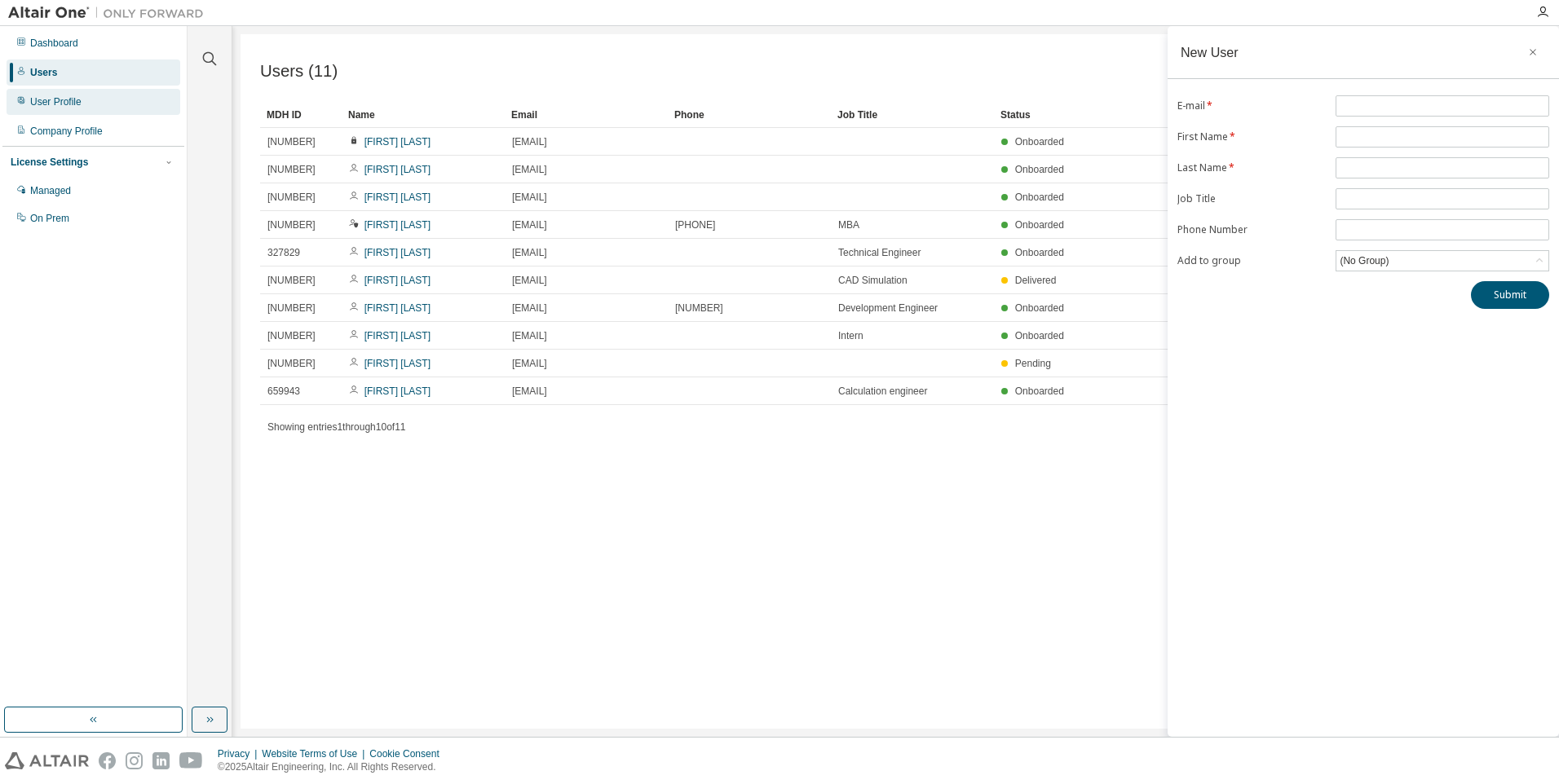click on "User Profile" at bounding box center [55, 102] 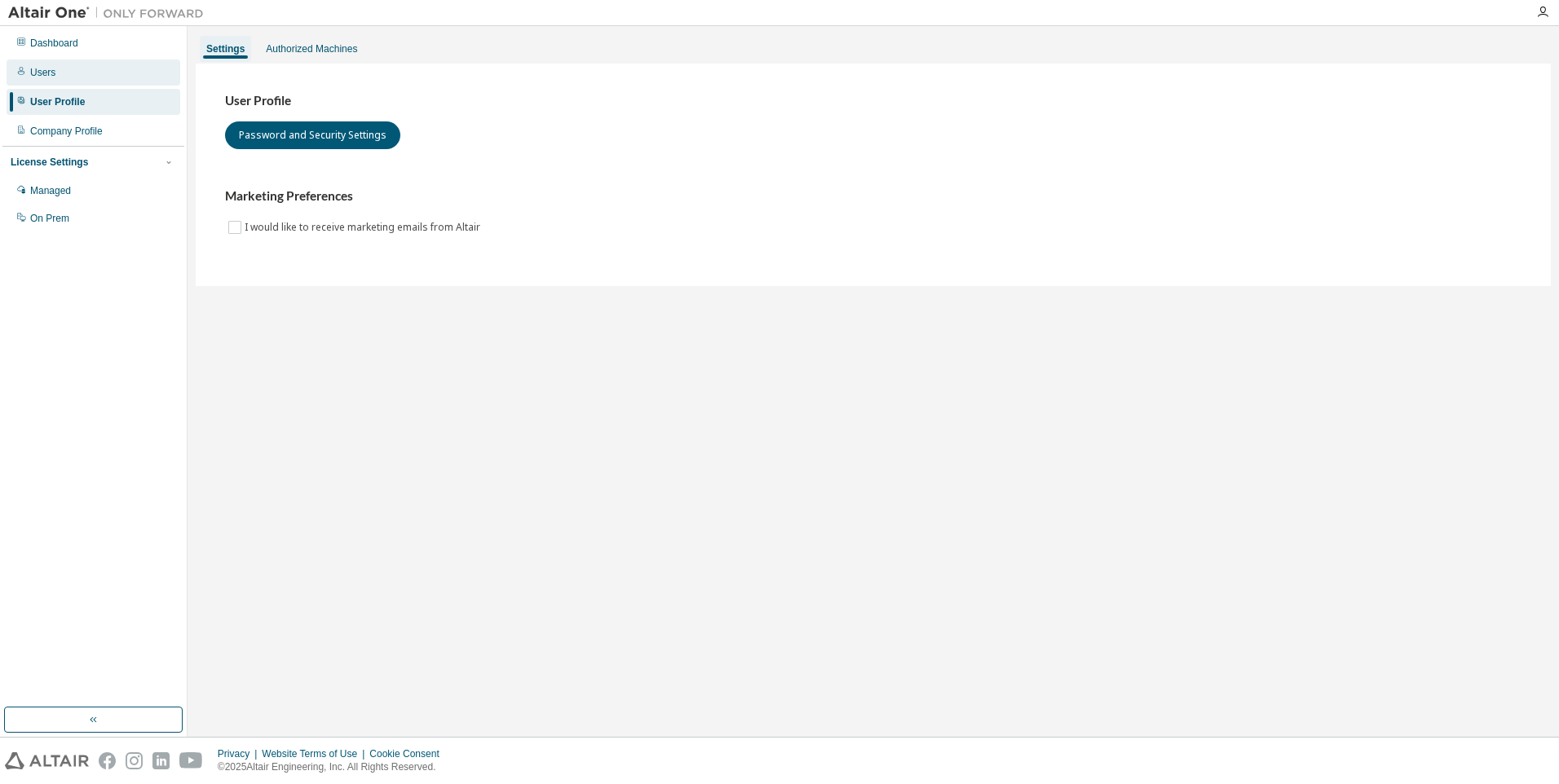 click on "Users" at bounding box center (93, 73) 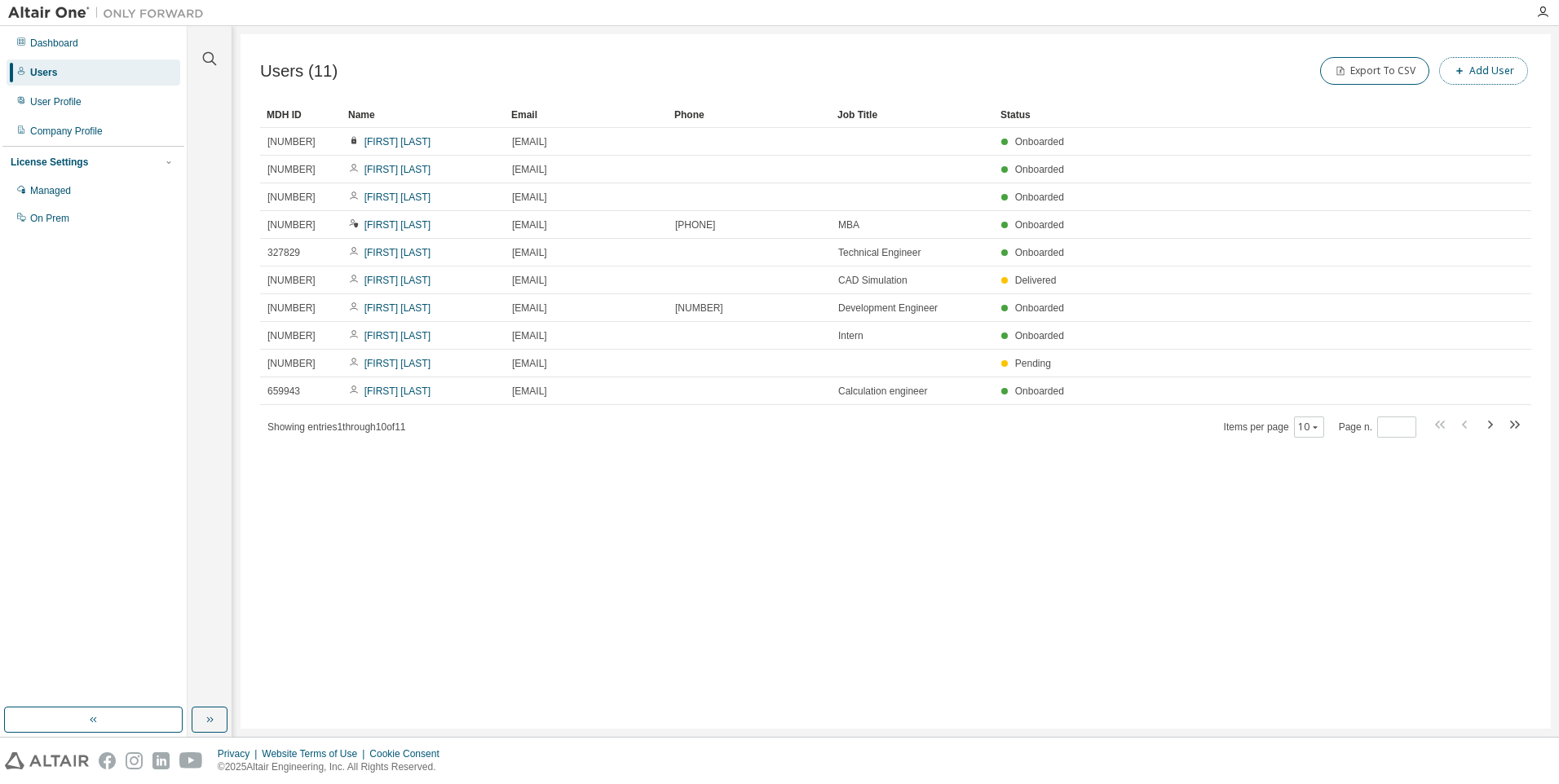 click on "Add User" at bounding box center [1483, 71] 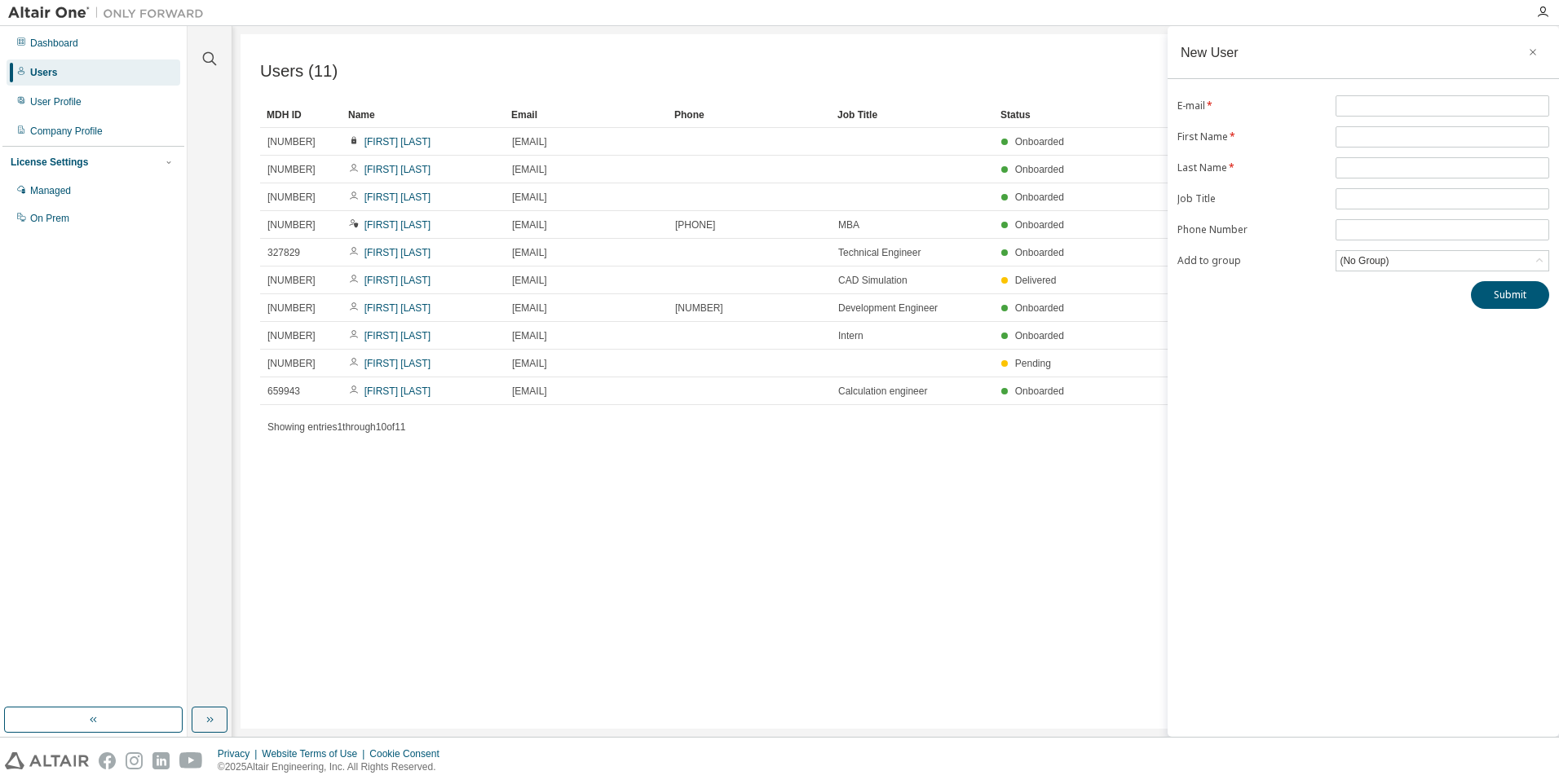 click on "Users (11) Export To CSV Add User Clear Load Save Save As Field Operator Value Select filter Select operand Add criteria Search MDH ID Name Email Phone Job Title Status [NUMBER] [FIRST] [LAST] [EMAIL] Onboarded [NUMBER] [FIRST] [LAST] [EMAIL] Onboarded [NUMBER] [FIRST] [LAST] [EMAIL] Onboarded [NUMBER] [FIRST] [LAST] [EMAIL] [PHONE] MBA Onboarded [NUMBER] [FIRST] [LAST] [EMAIL] Technical Engineer Onboarded [NUMBER] [FIRST] [LAST] [EMAIL] CAD Simulation Delivered [NUMBER] [FIRST] [LAST] [EMAIL] [NUMBER] Development Engineer Onboarded [NUMBER] [FIRST] [LAST] Intern Onboarded [NUMBER] [FIRST] [LAST] Pending [NUMBER] [FIRST] [LAST] Calculation engineer Onboarded Showing entries 1 through 10 of 11 Items per page *" at bounding box center (895, 381) 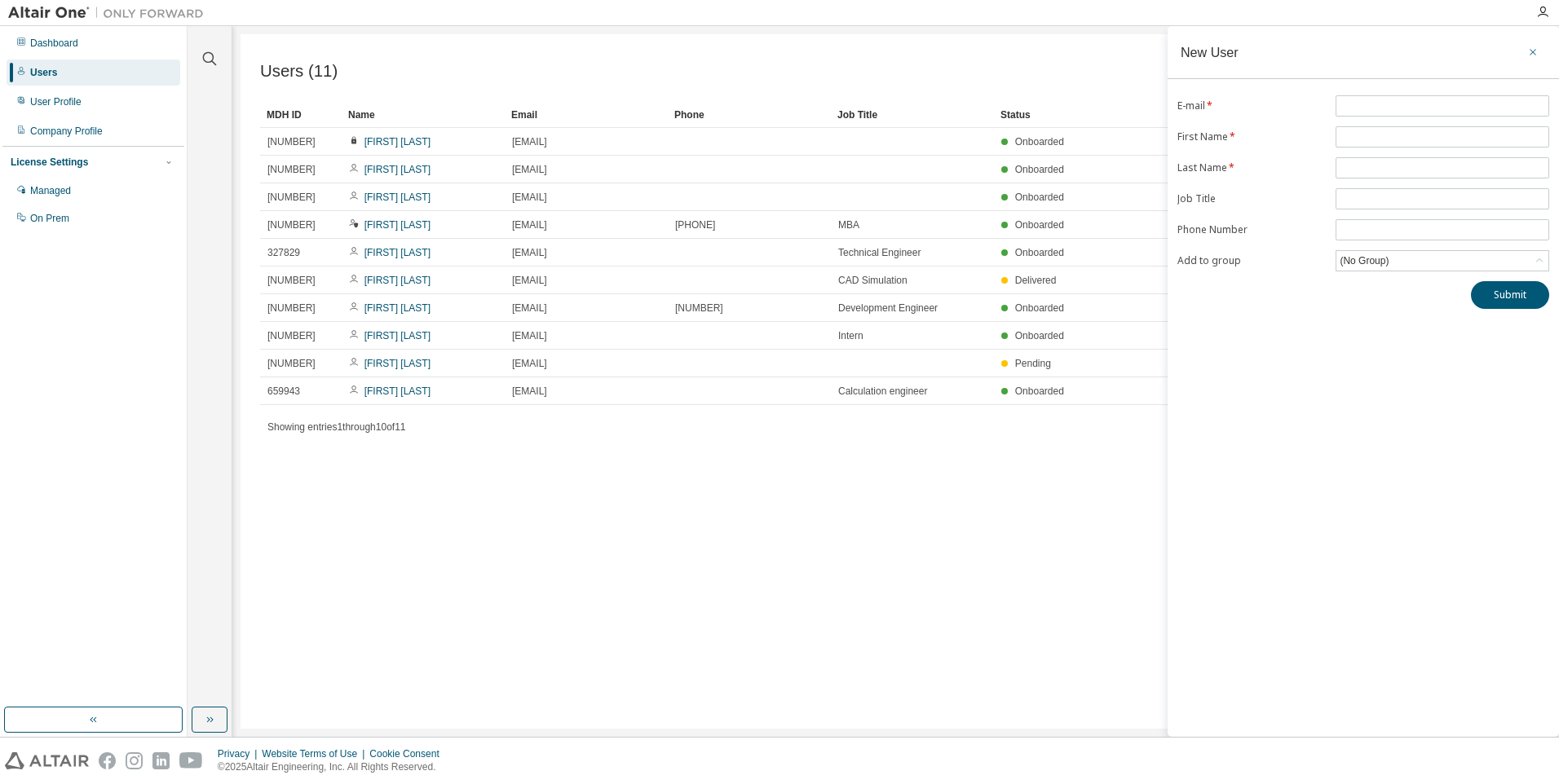 click 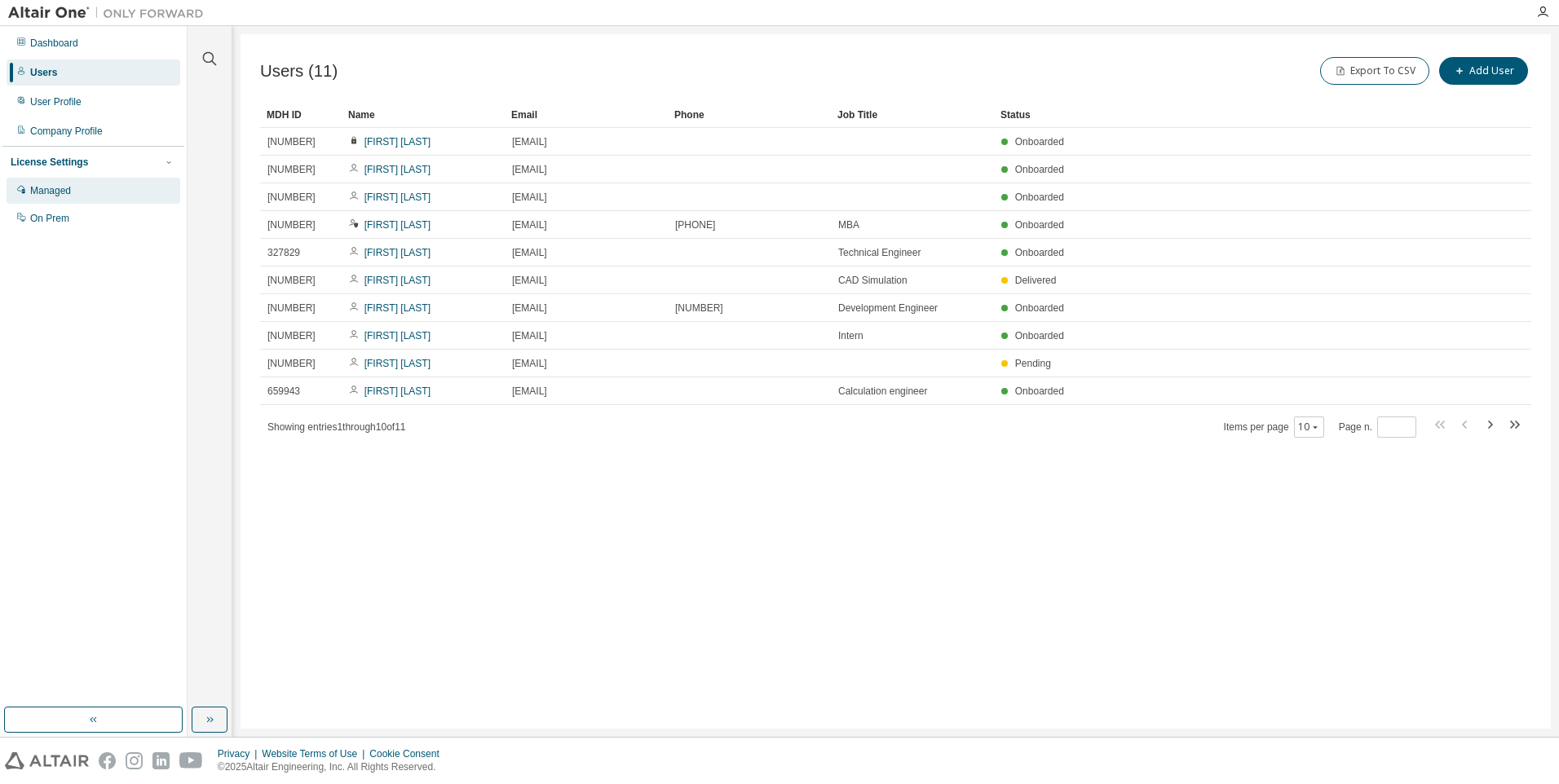 click on "Managed" at bounding box center [51, 191] 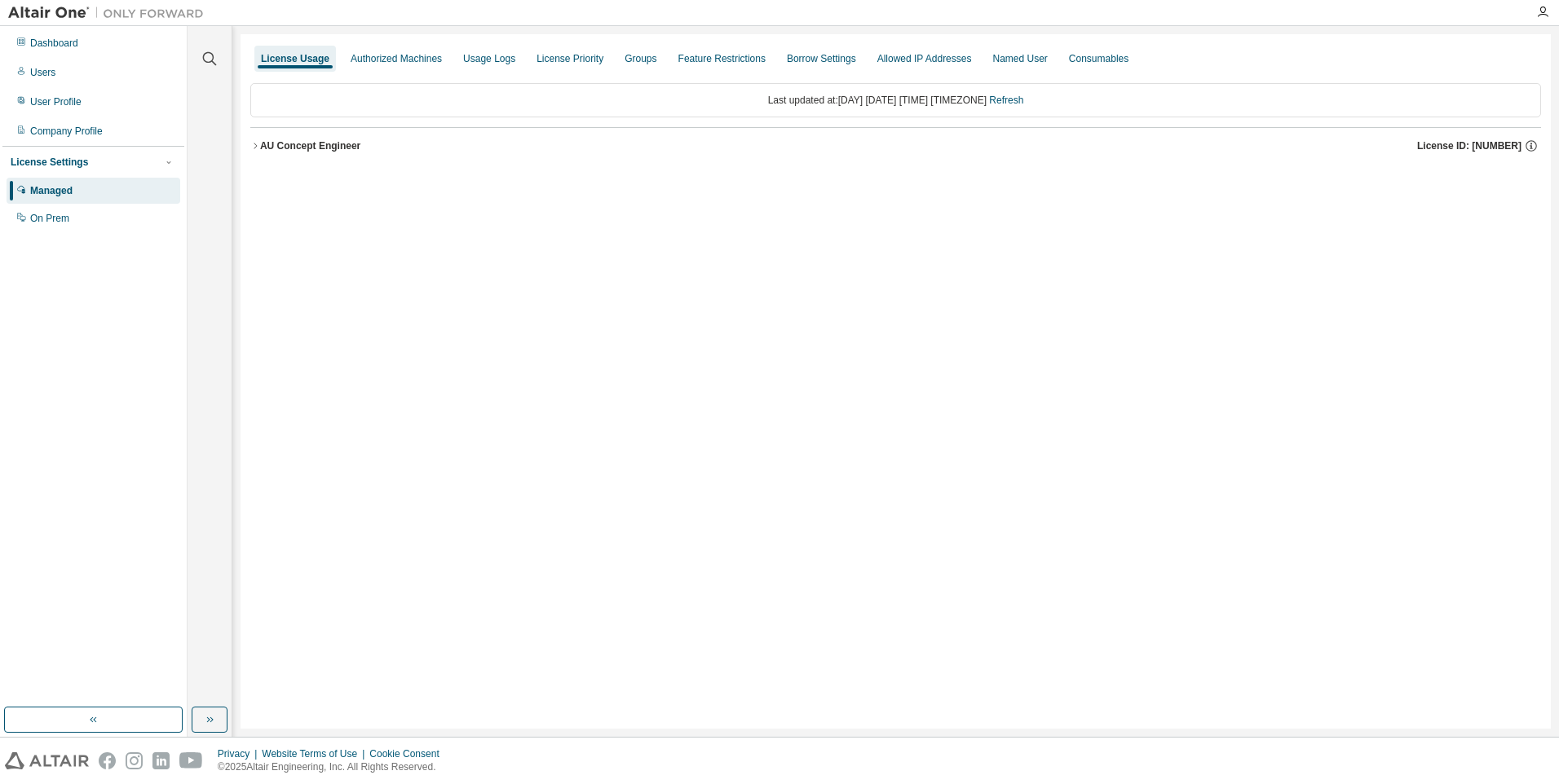 click on "Named User" at bounding box center (1019, 59) 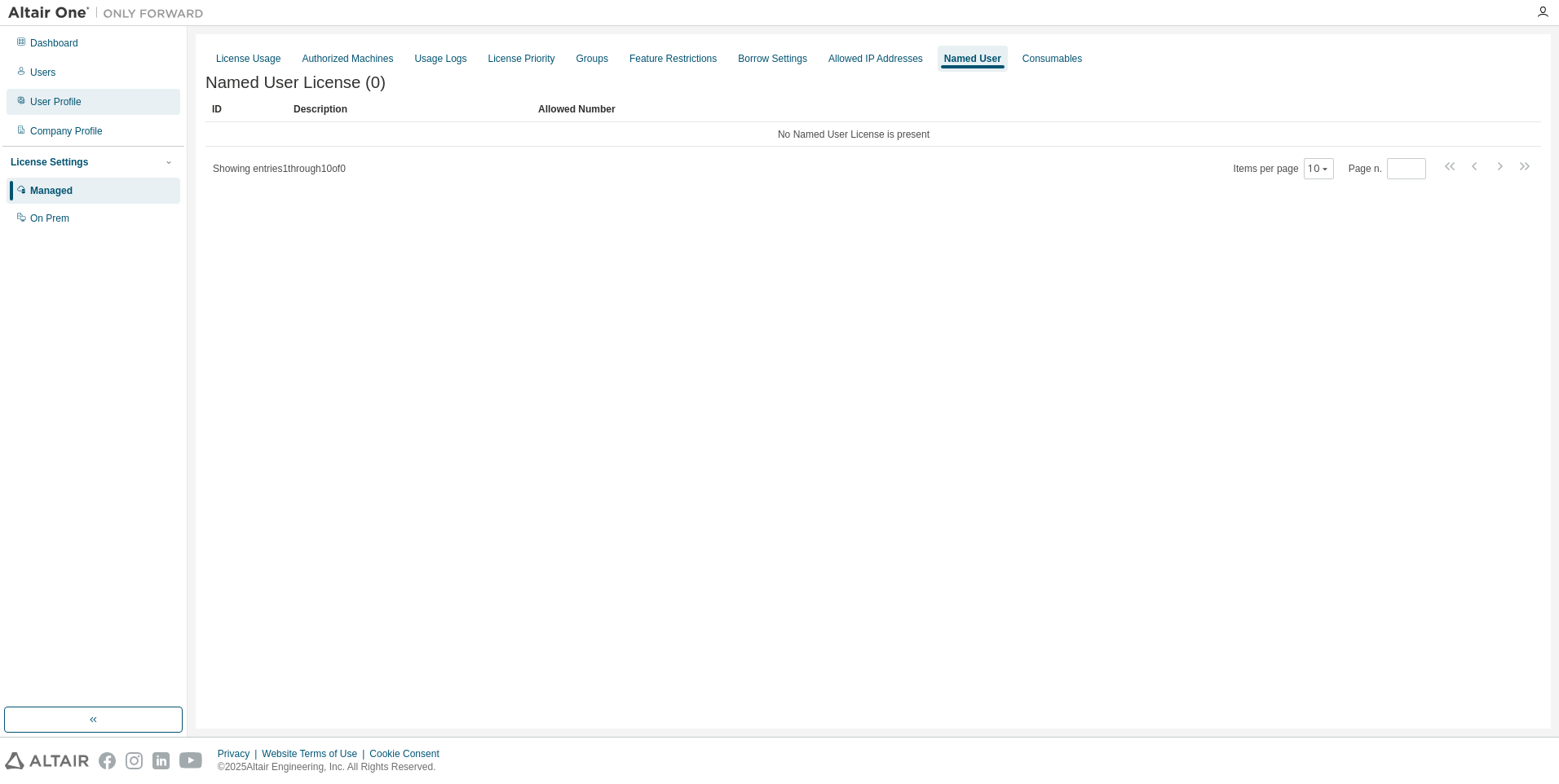 click on "User Profile" at bounding box center [55, 102] 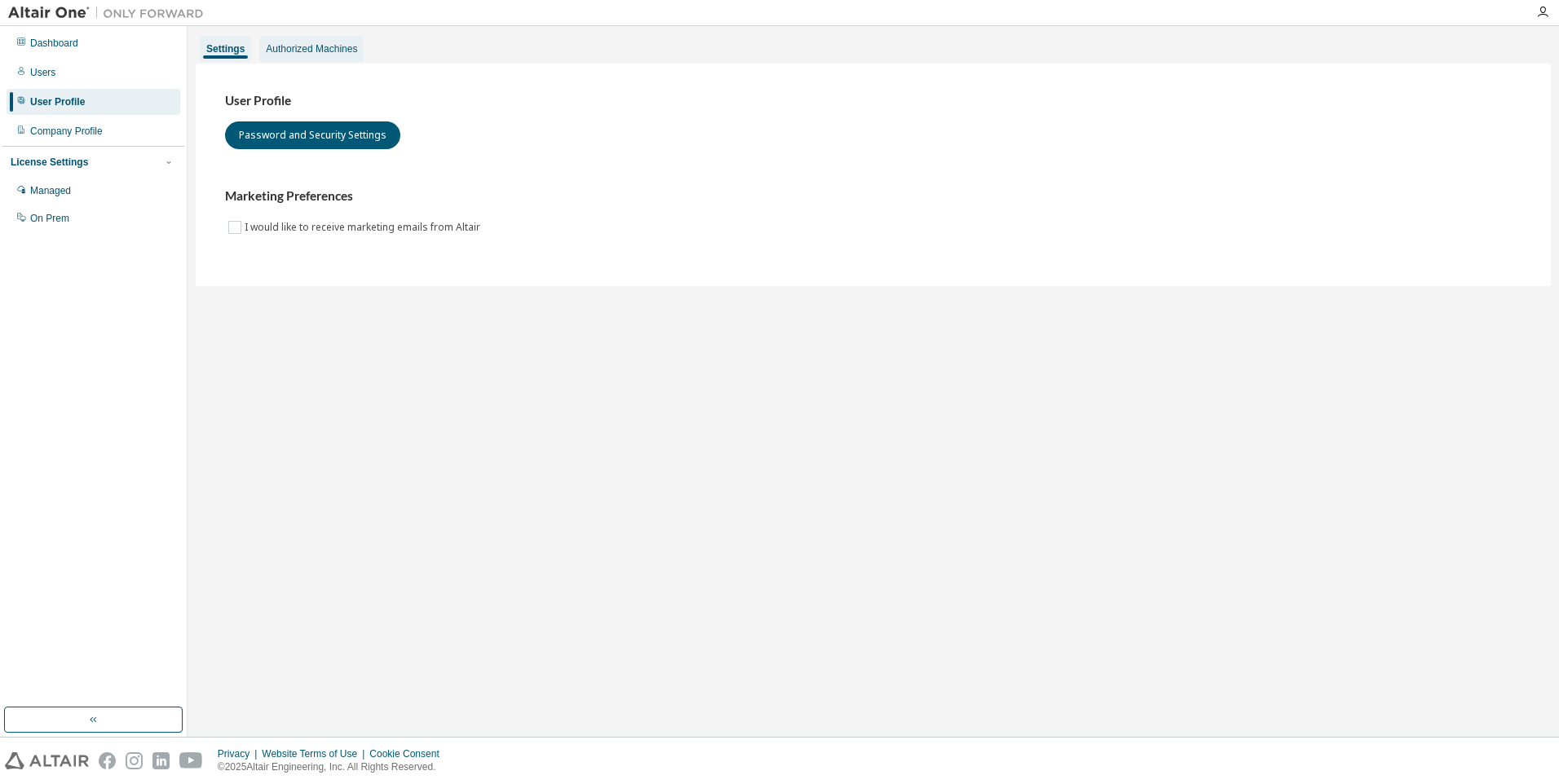 click on "Authorized Machines" at bounding box center (311, 49) 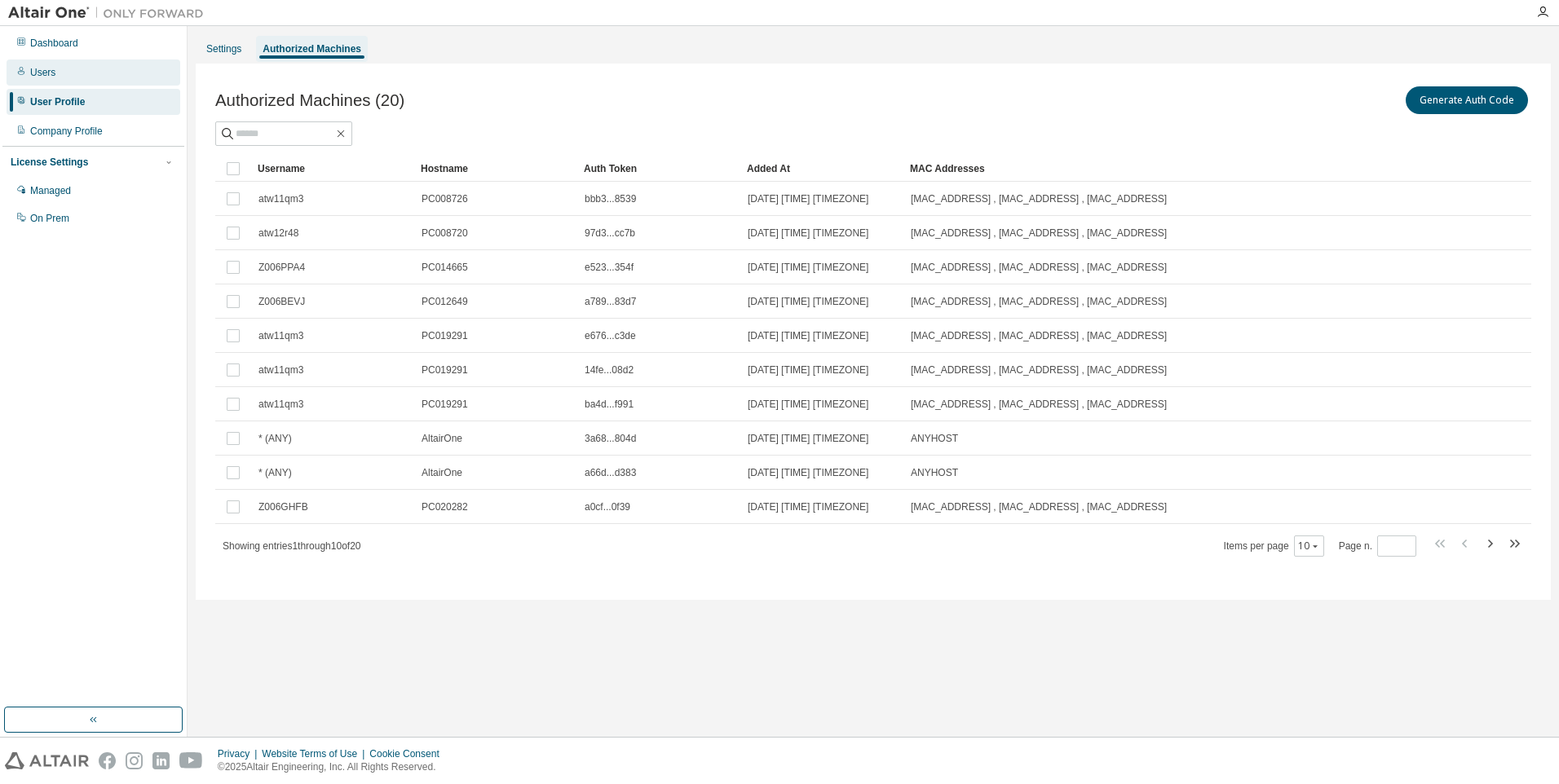 click on "Users" at bounding box center [42, 73] 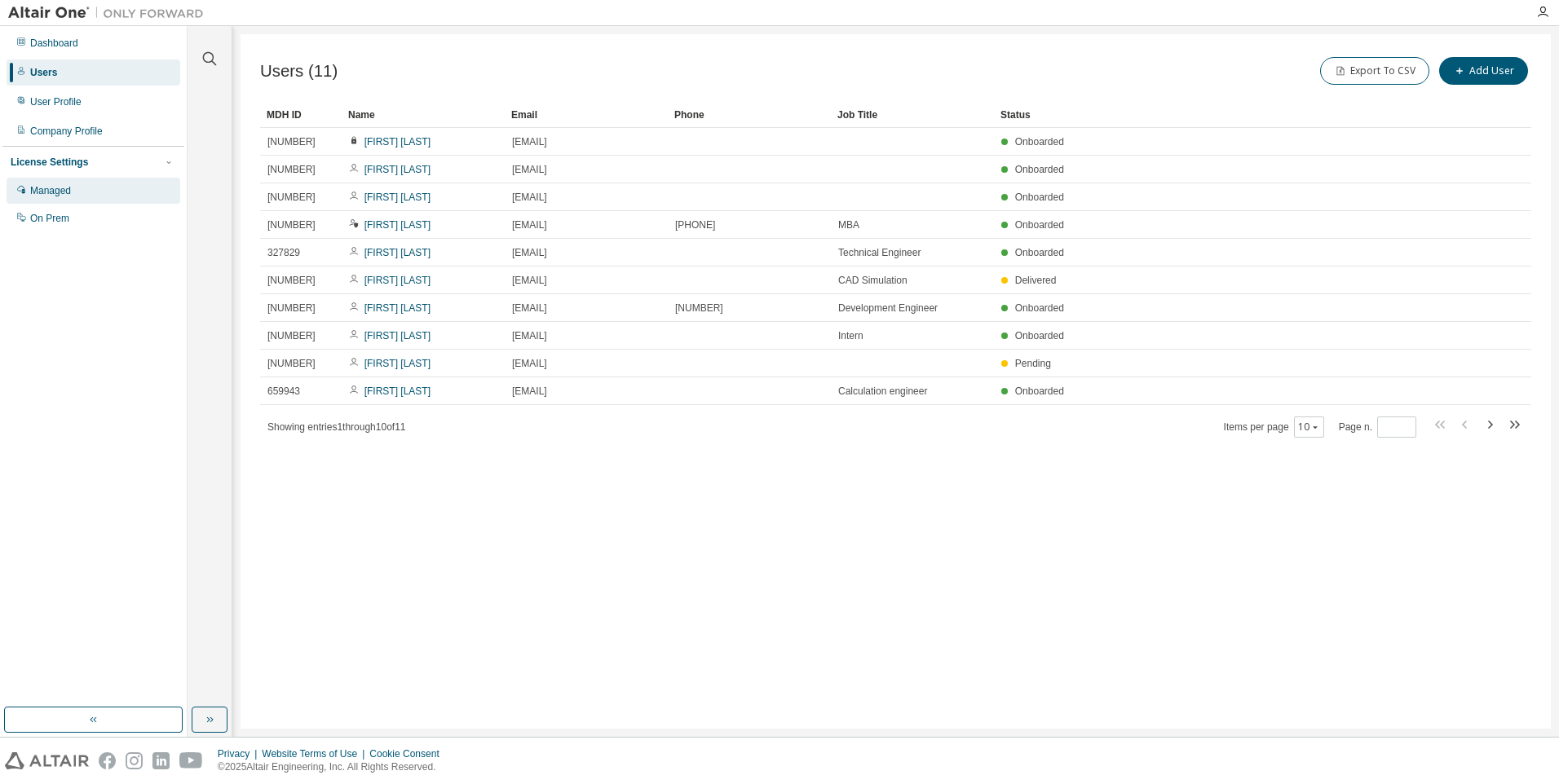 click on "Managed" at bounding box center (51, 191) 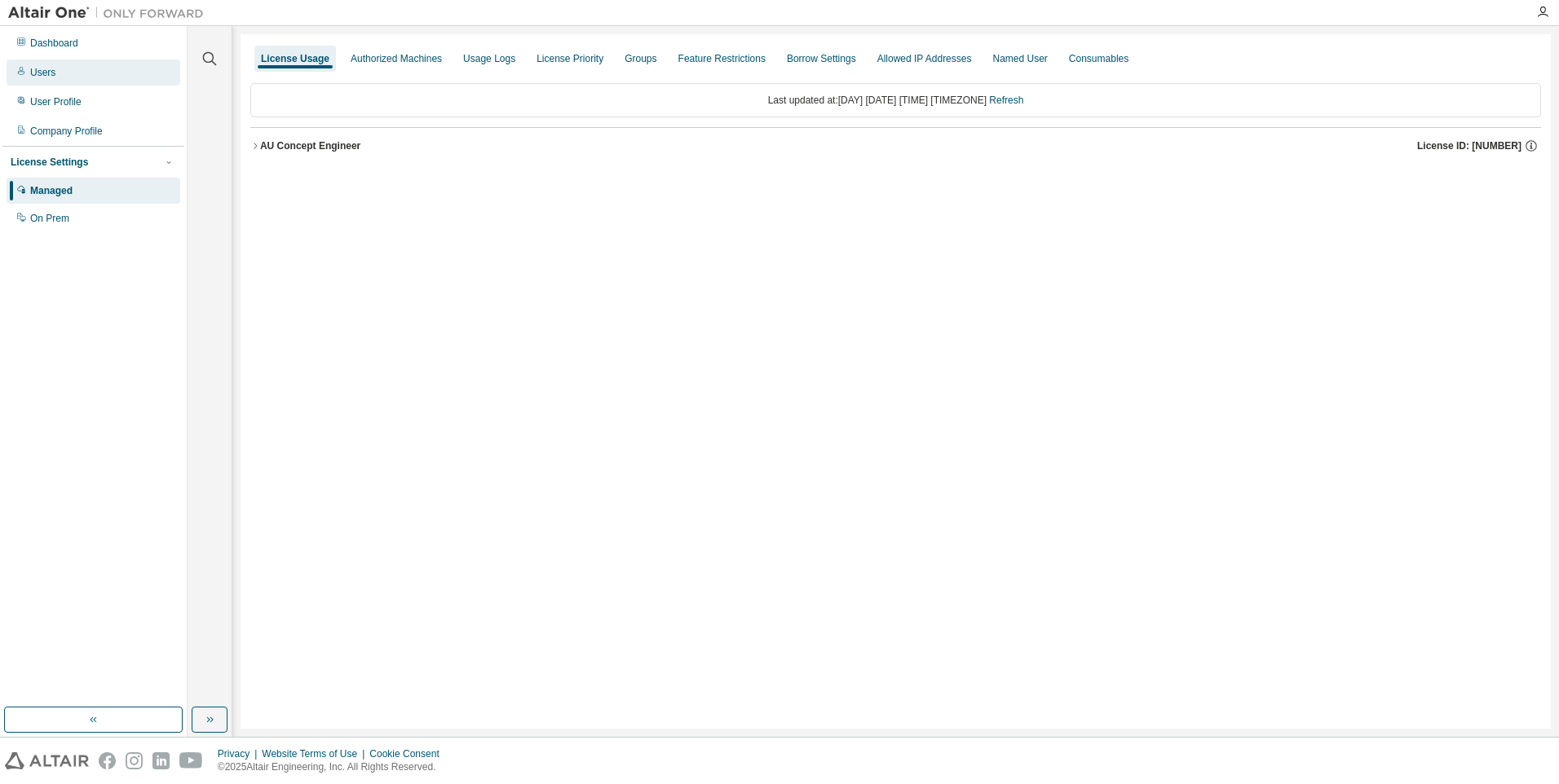 click on "Users" at bounding box center (93, 73) 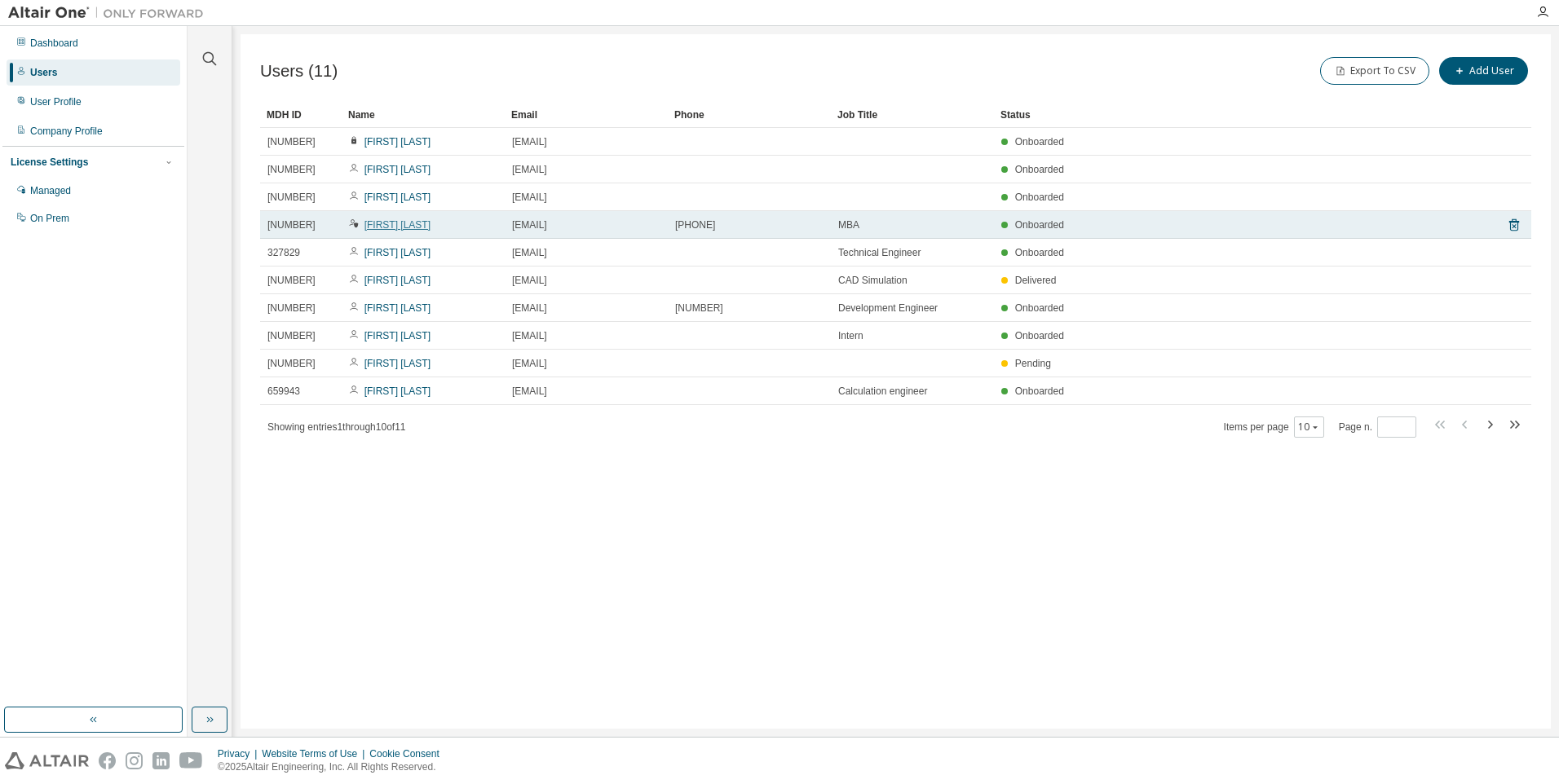 click on "[FIRST] [LAST]" at bounding box center [397, 225] 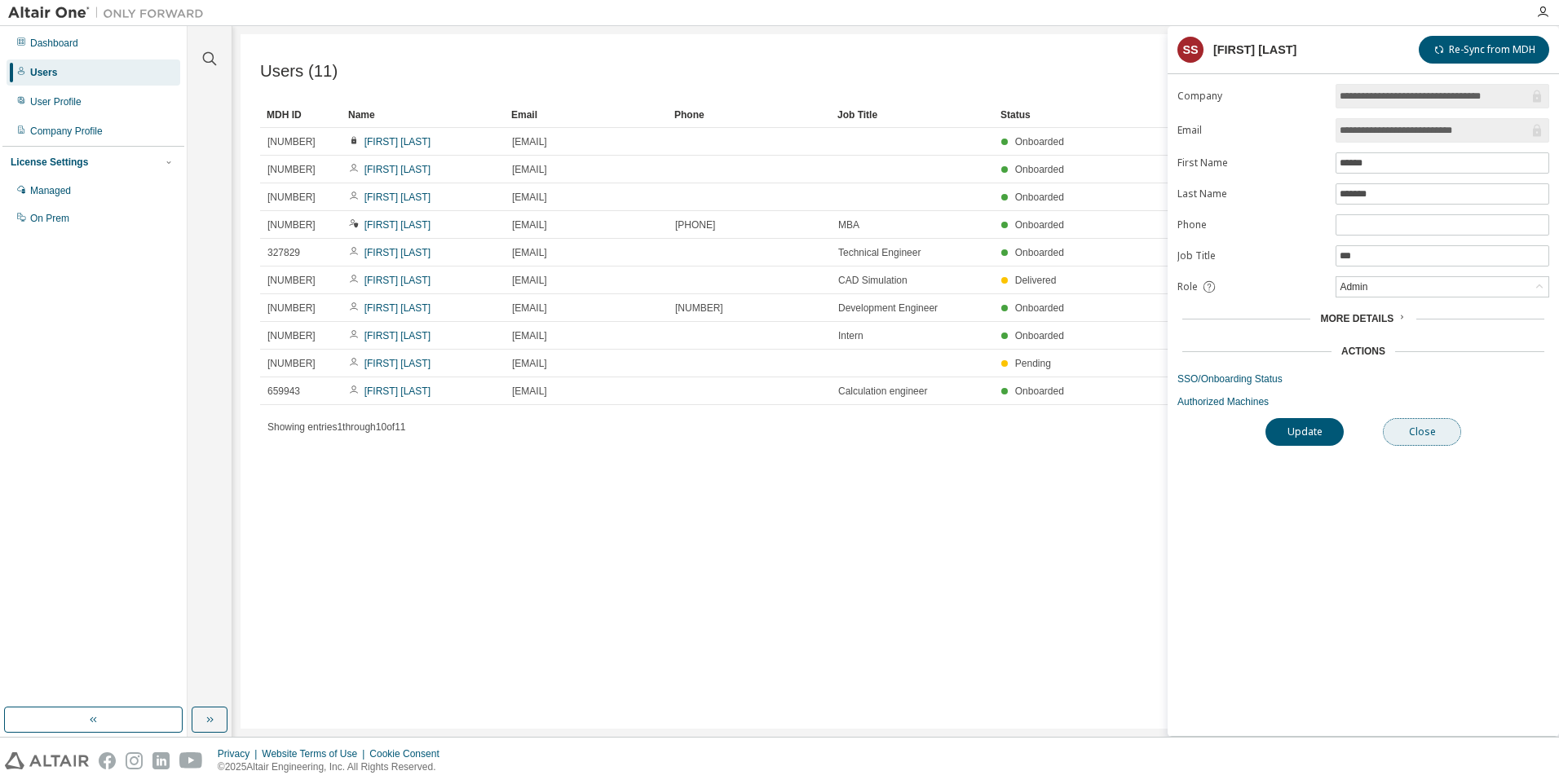 click on "Close" at bounding box center (1422, 432) 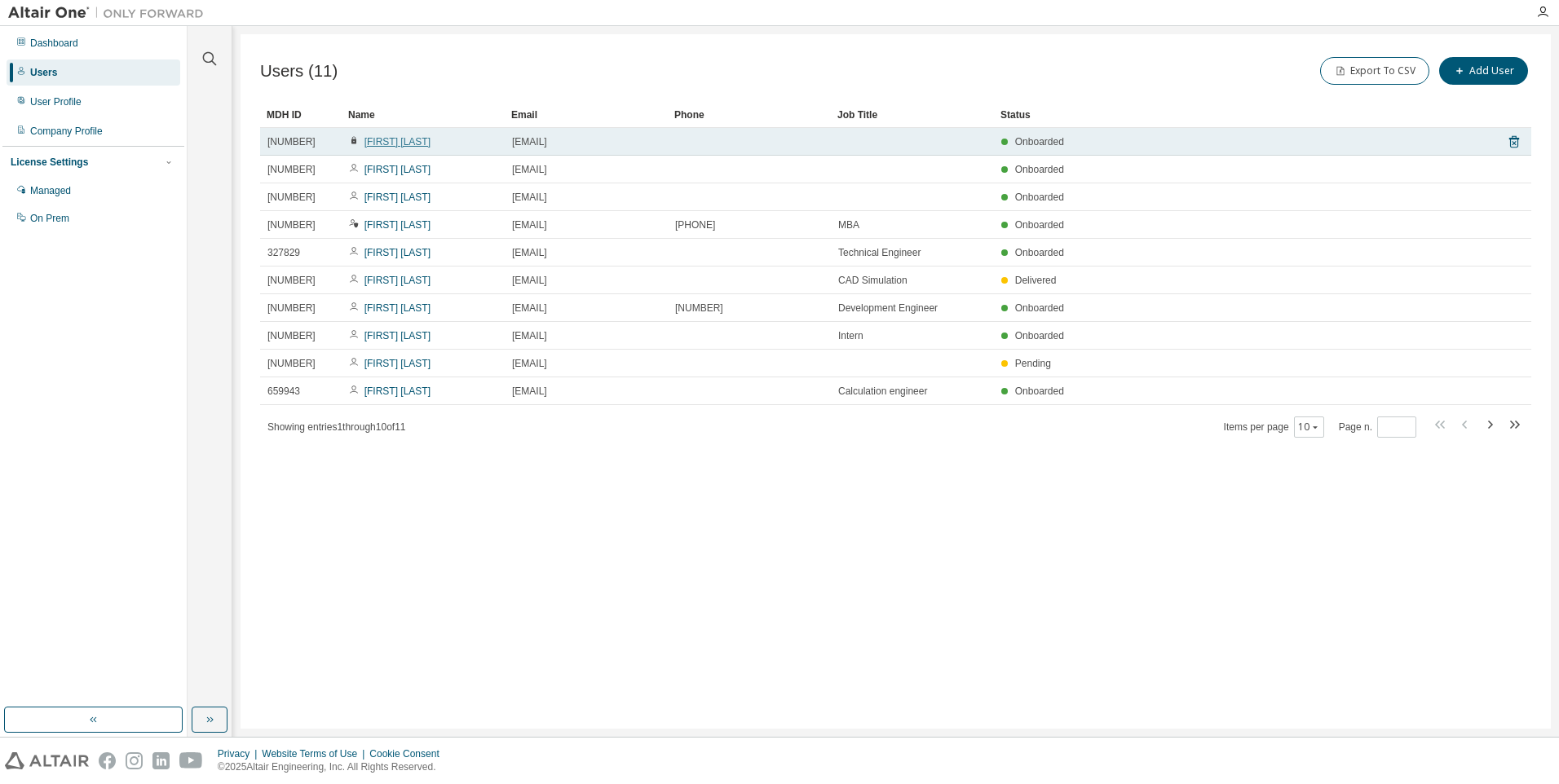 click on "[FIRST] [LAST]" at bounding box center (397, 142) 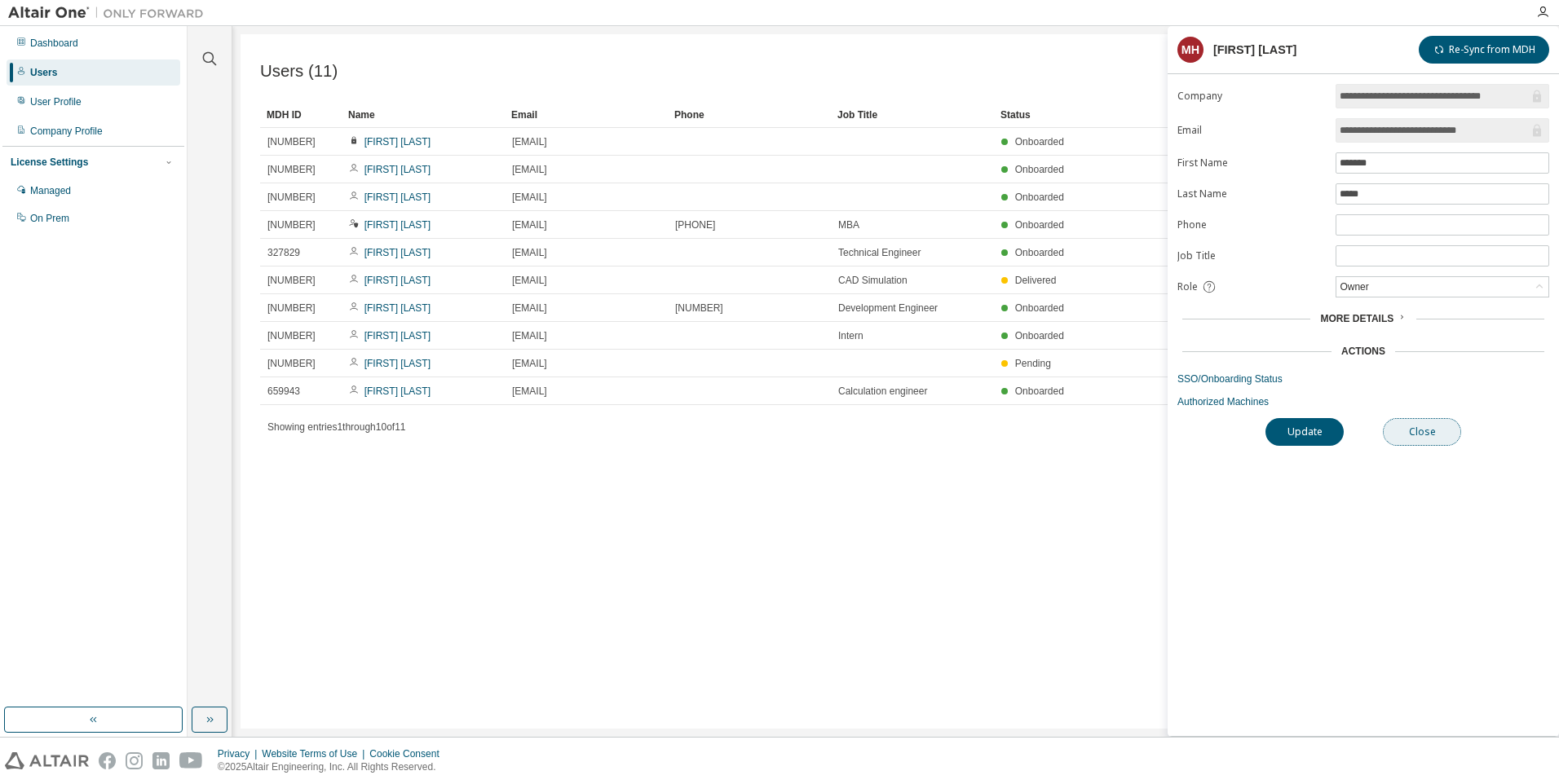 click on "Close" at bounding box center (1422, 432) 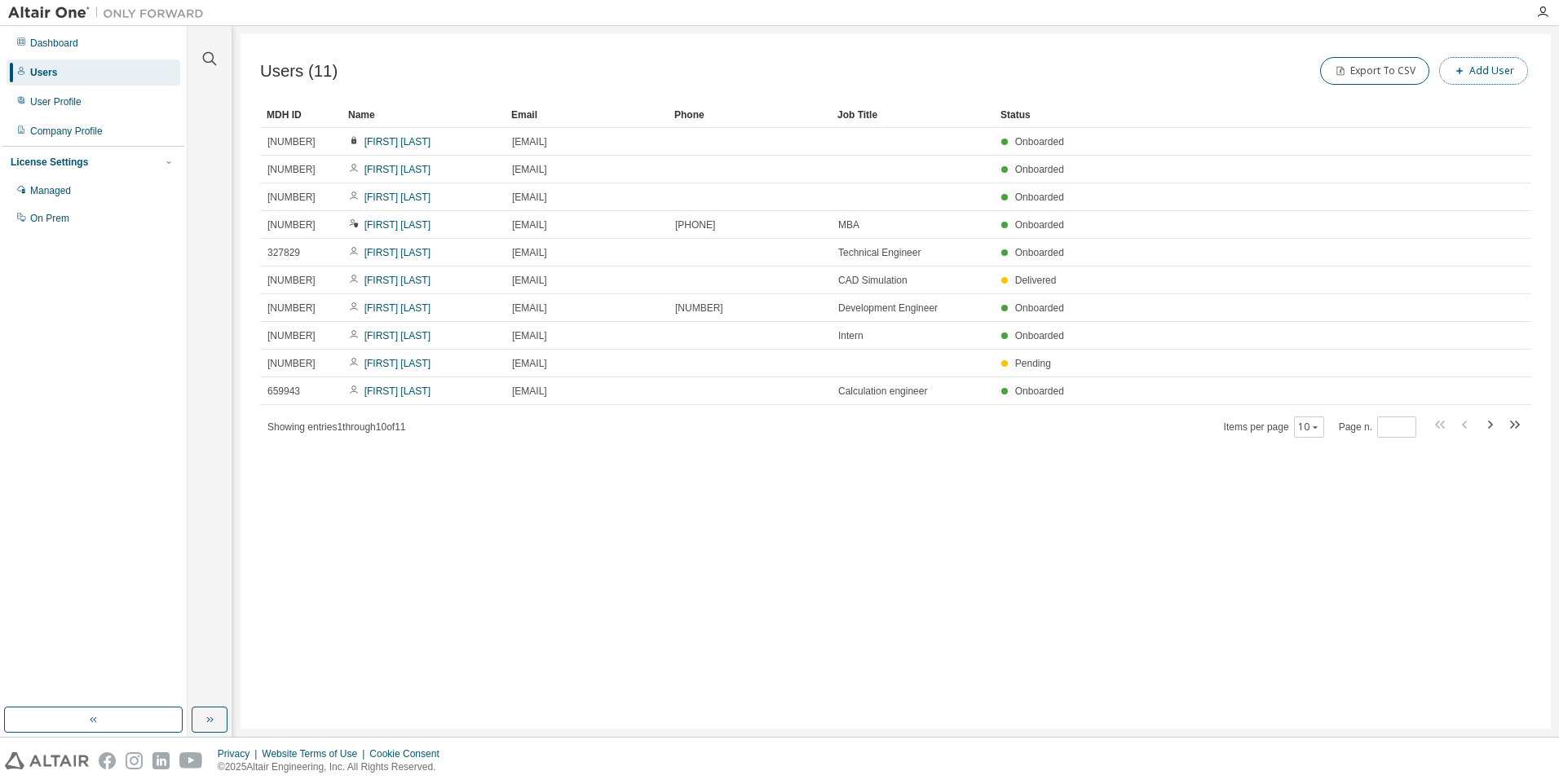 click on "Add User" at bounding box center [1483, 71] 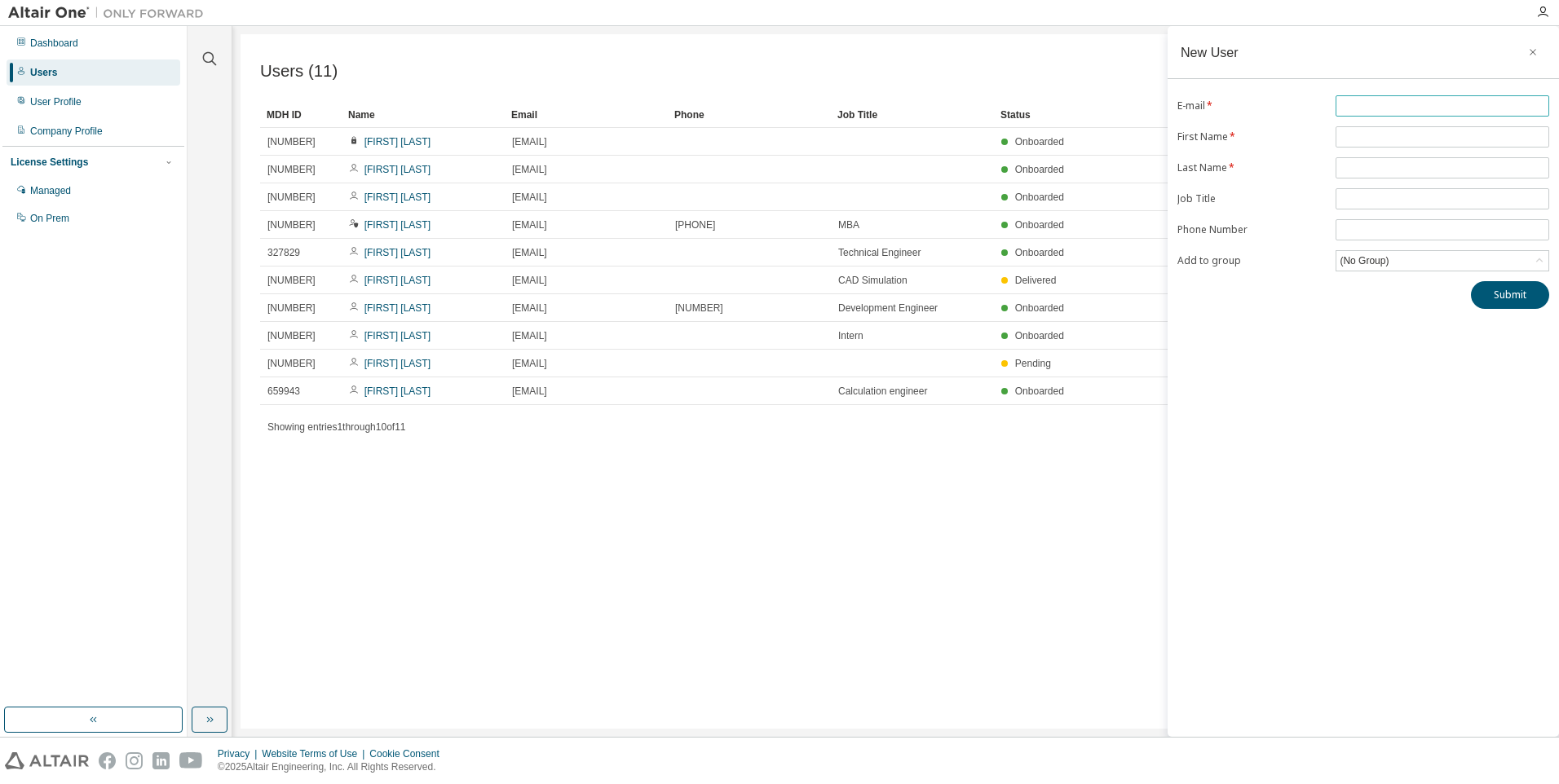 click at bounding box center (1442, 106) 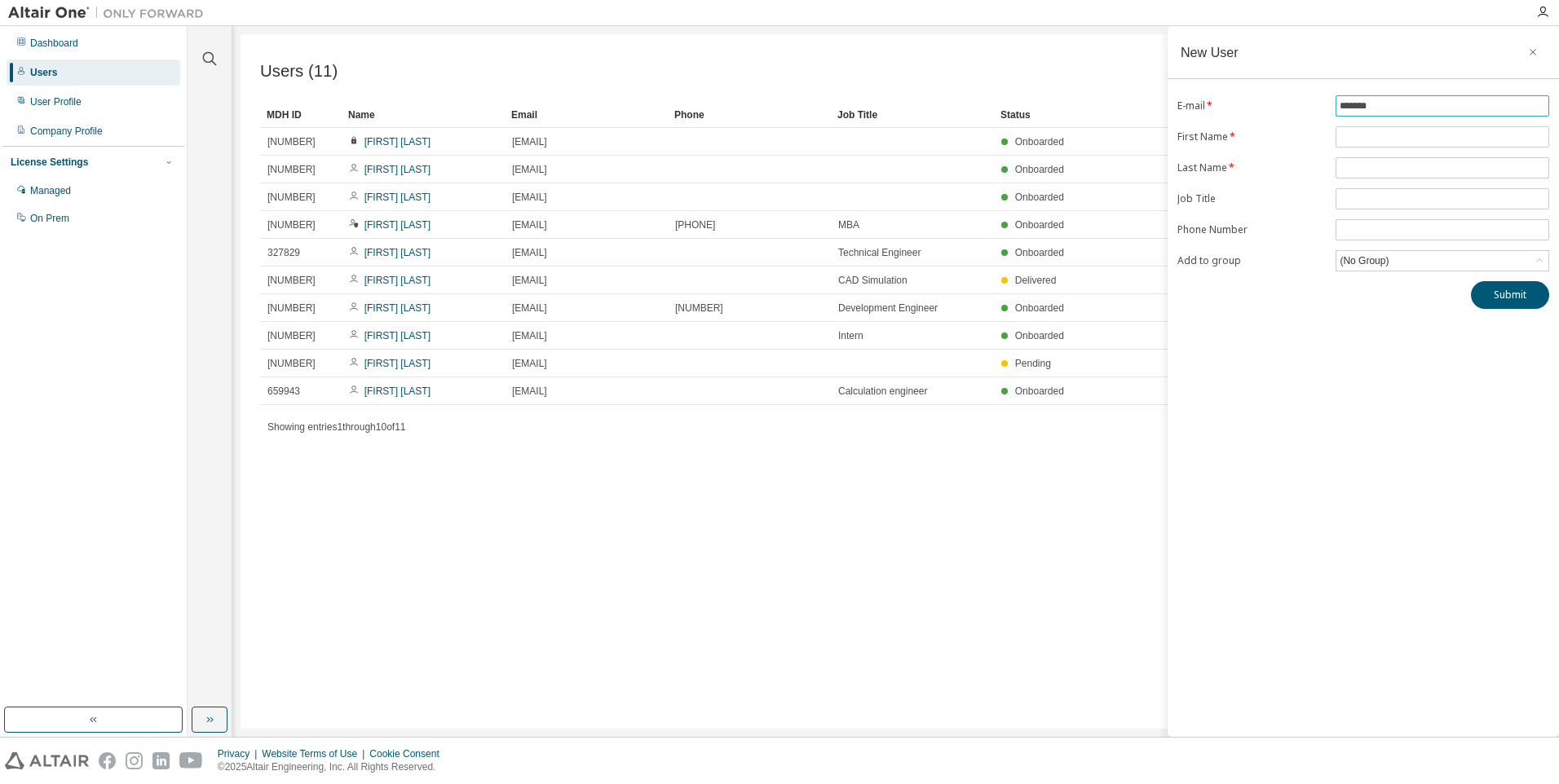 type on "**********" 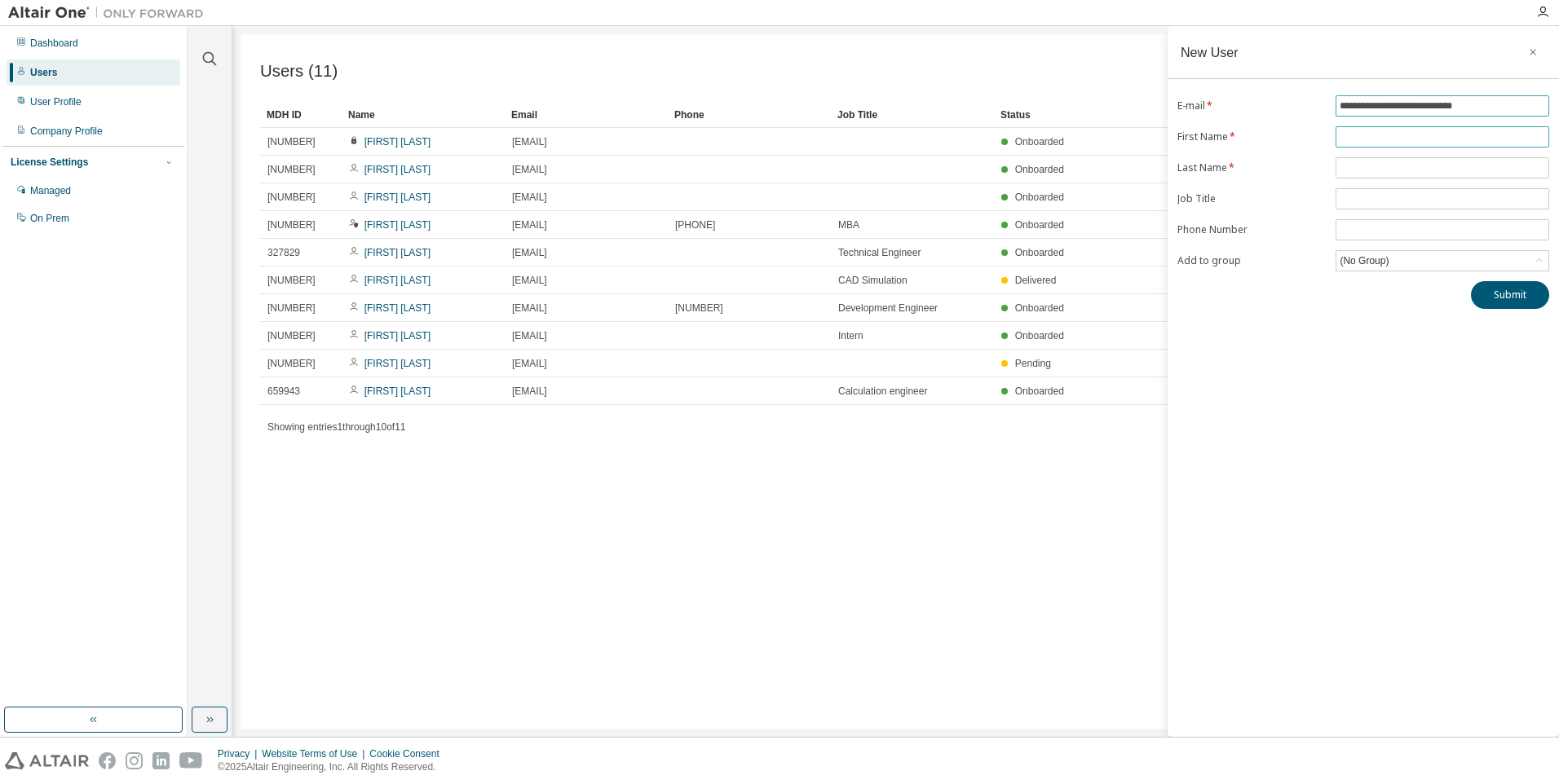 type on "**********" 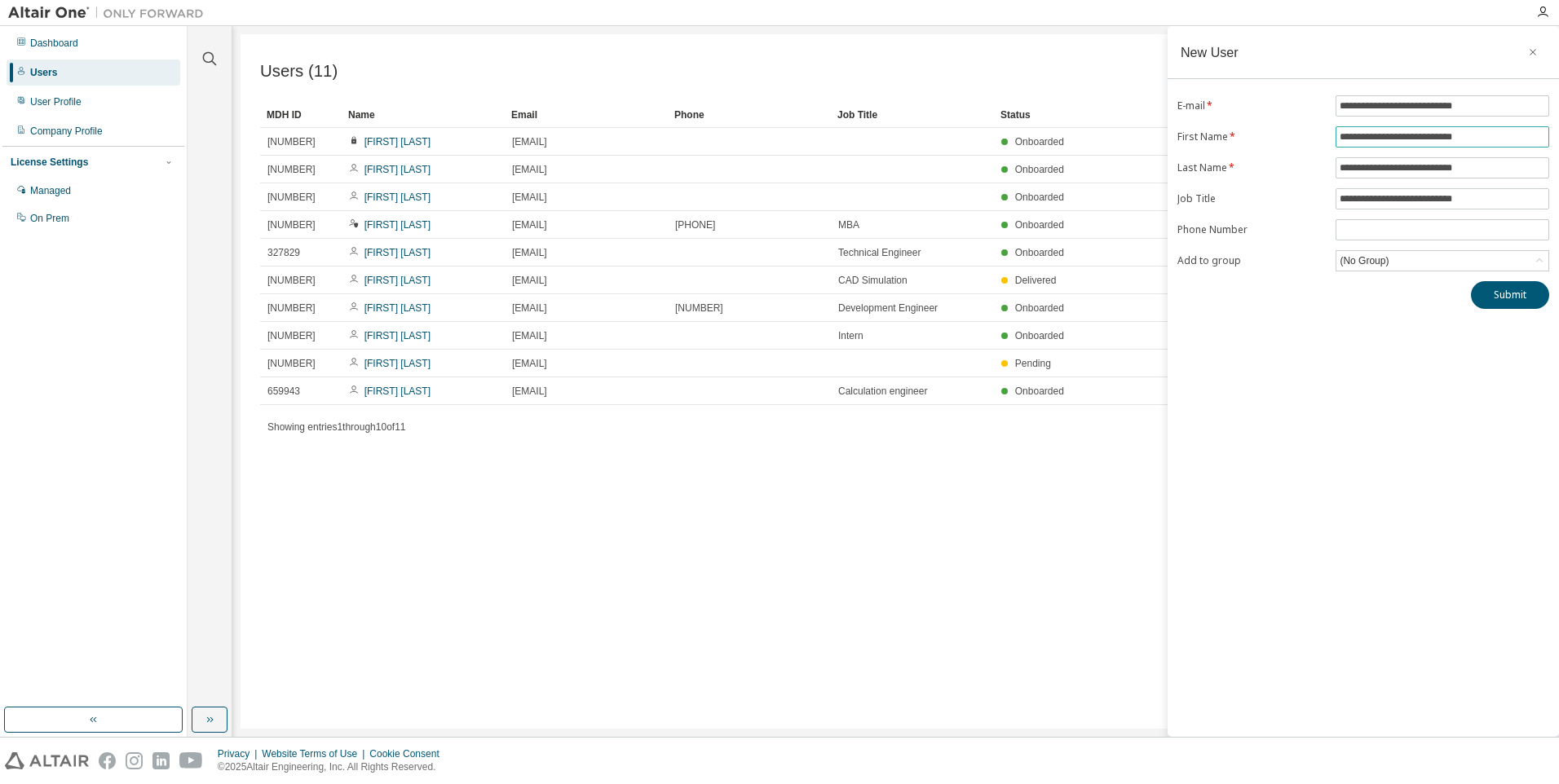 drag, startPoint x: 1503, startPoint y: 138, endPoint x: 1273, endPoint y: 145, distance: 230.1065 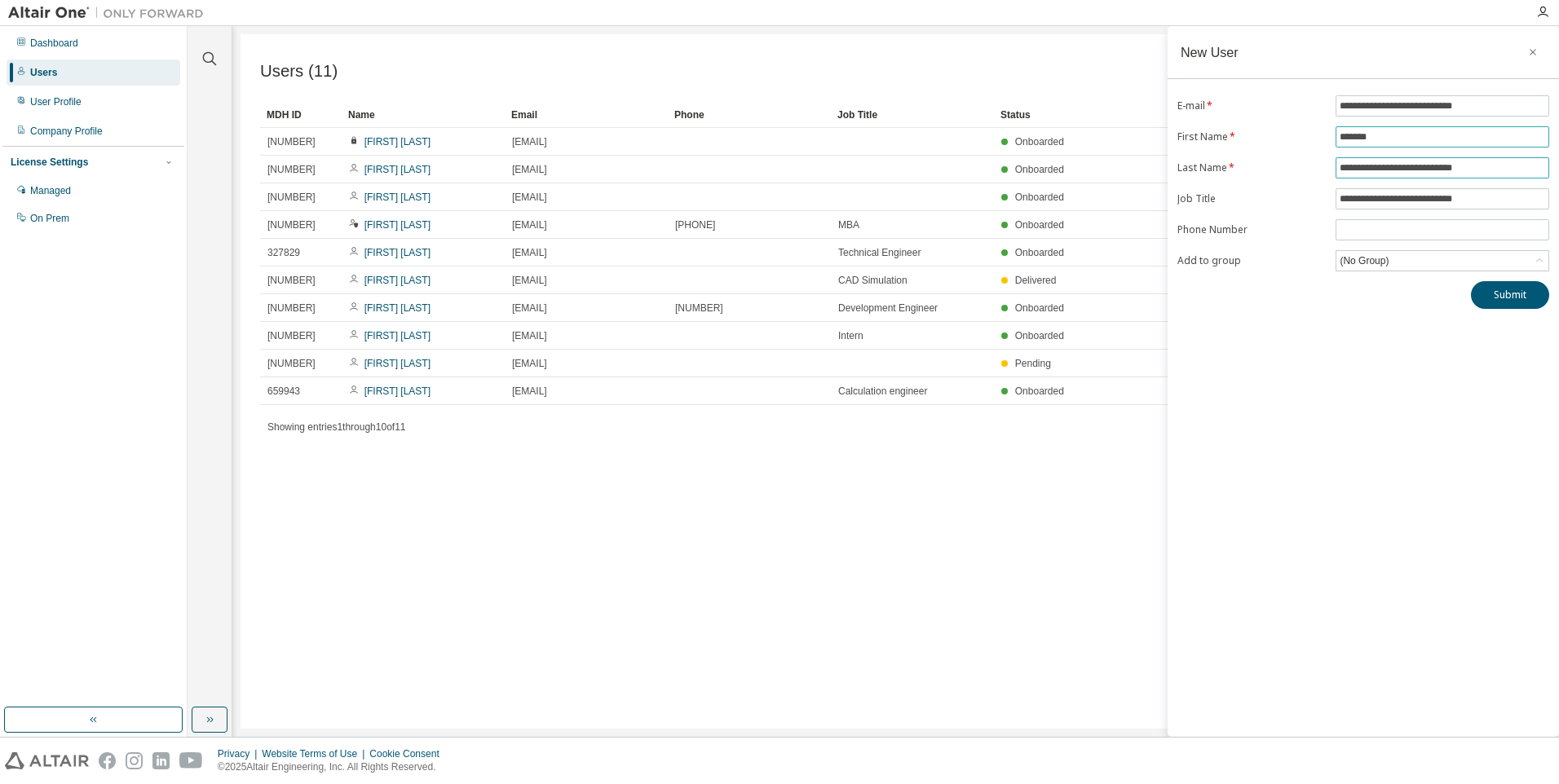 type on "*******" 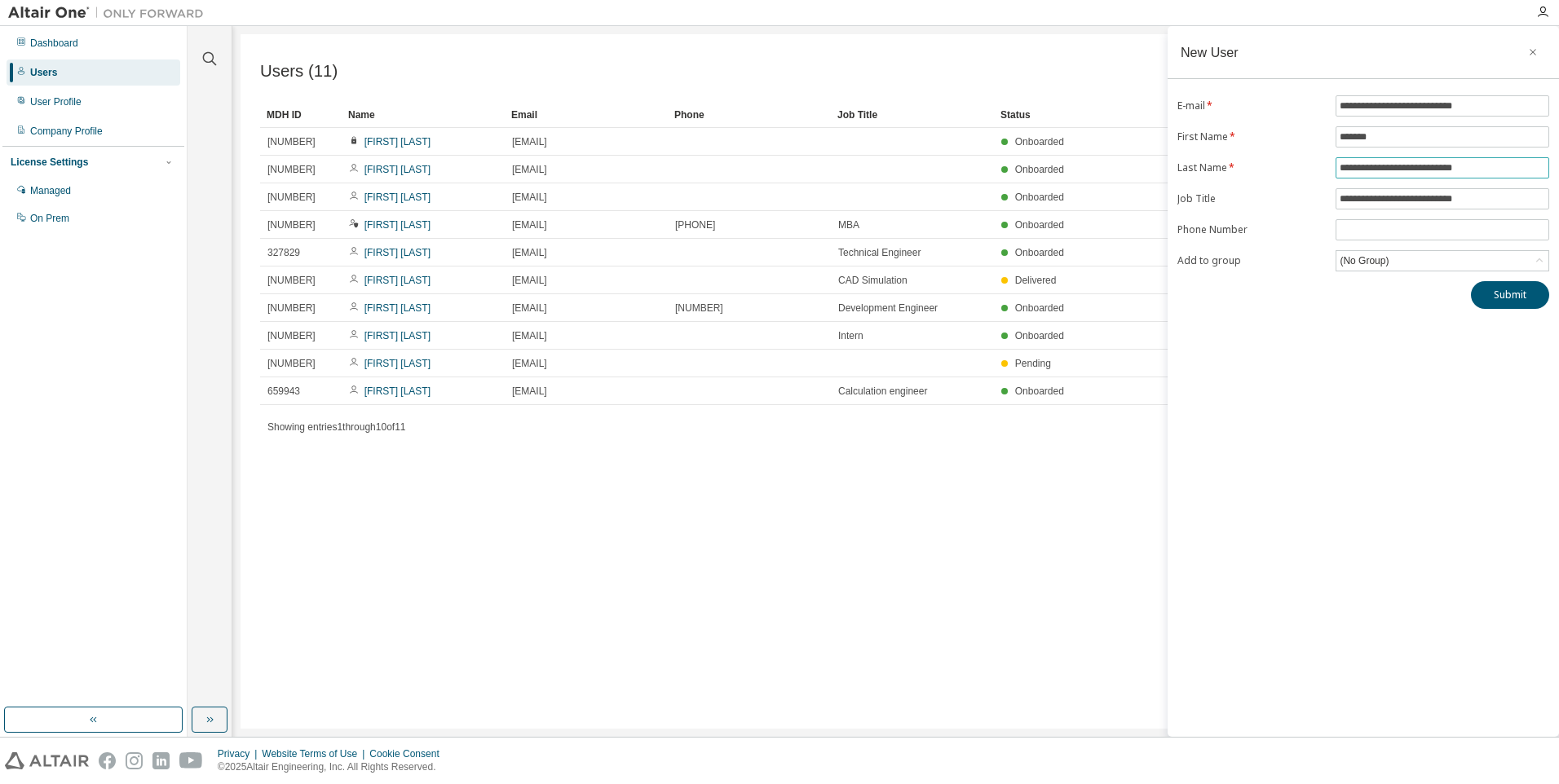 click on "**********" at bounding box center [1442, 168] 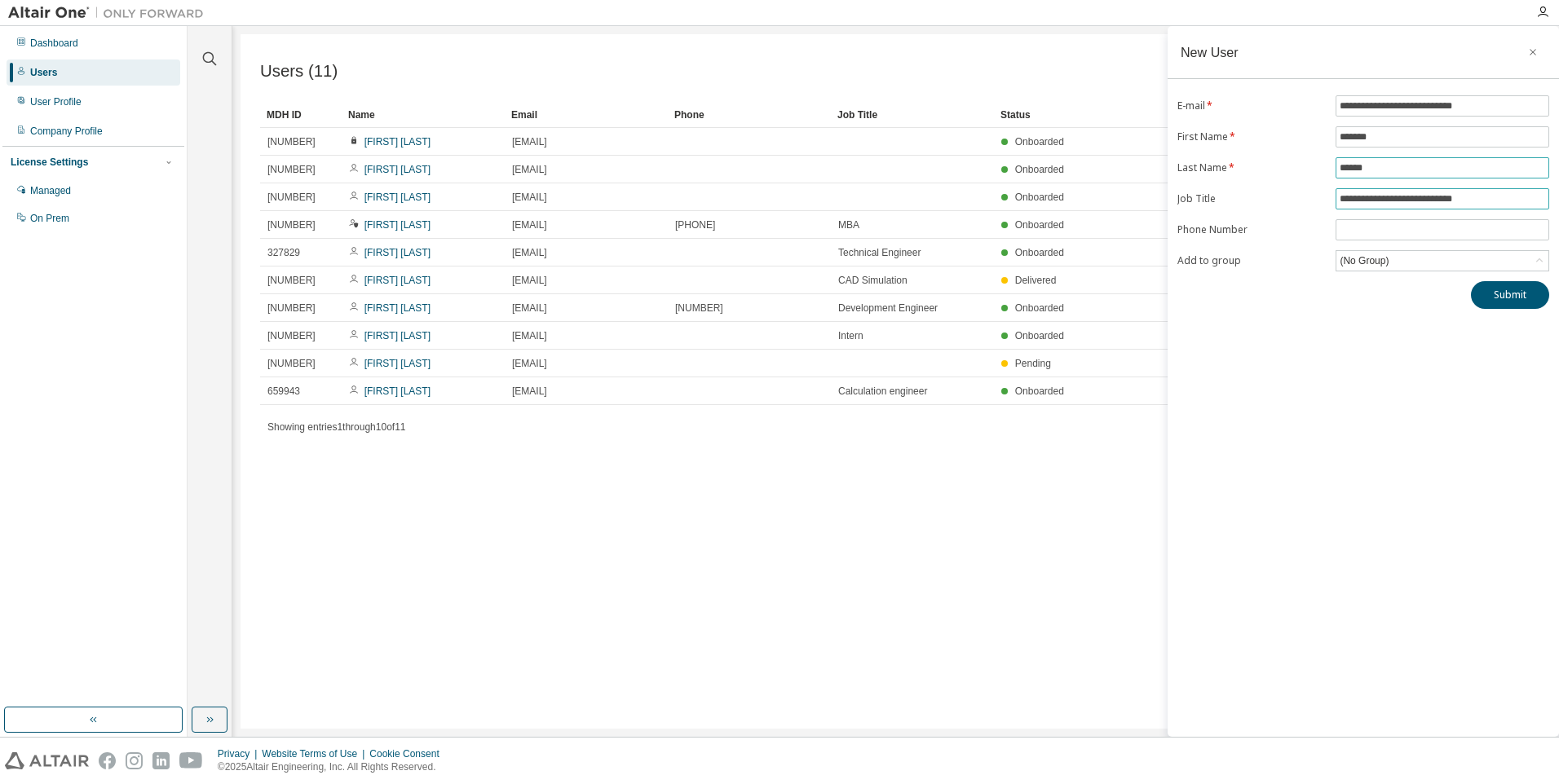 type on "******" 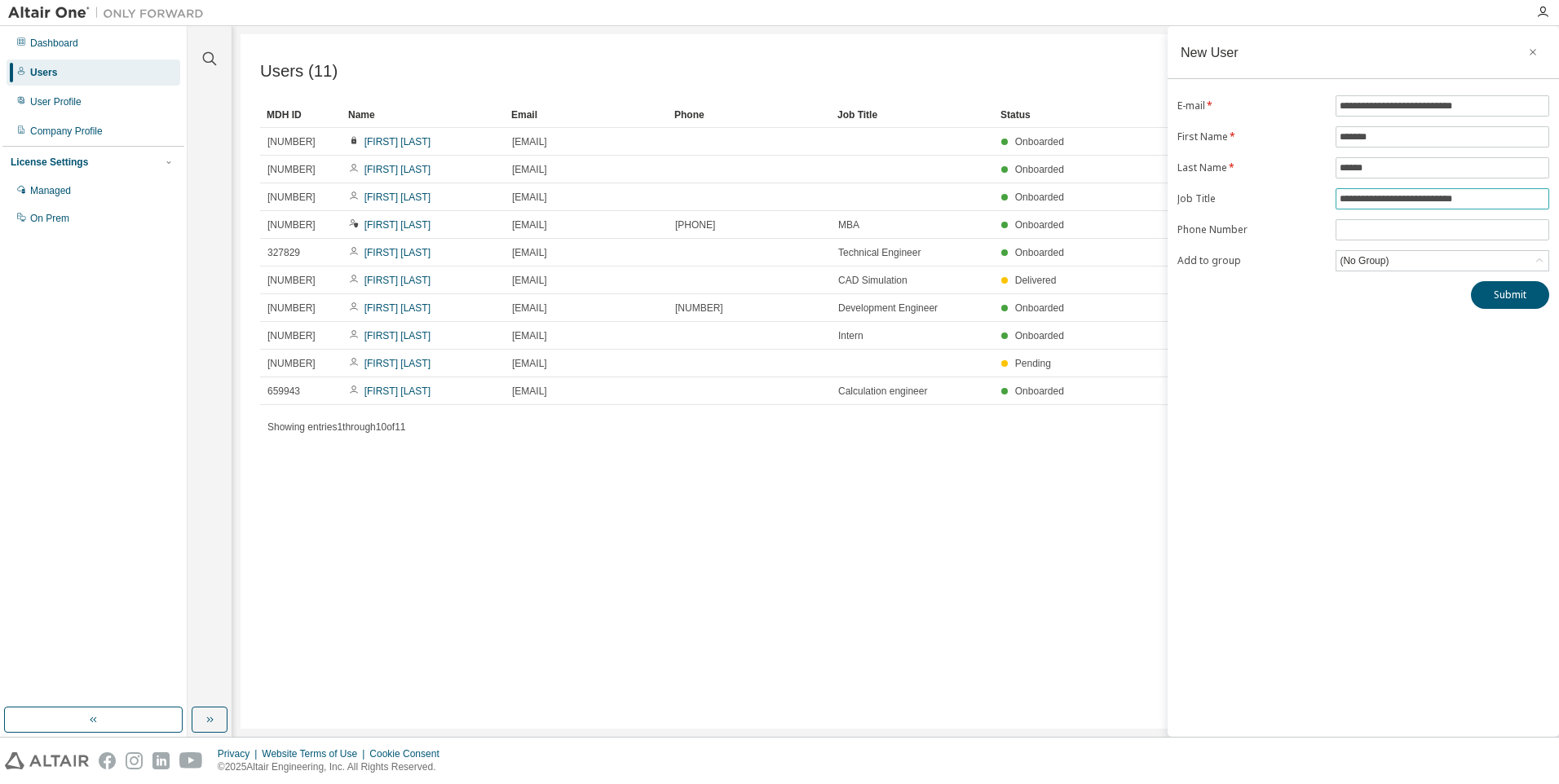 drag, startPoint x: 1501, startPoint y: 196, endPoint x: 1275, endPoint y: 197, distance: 226.00221 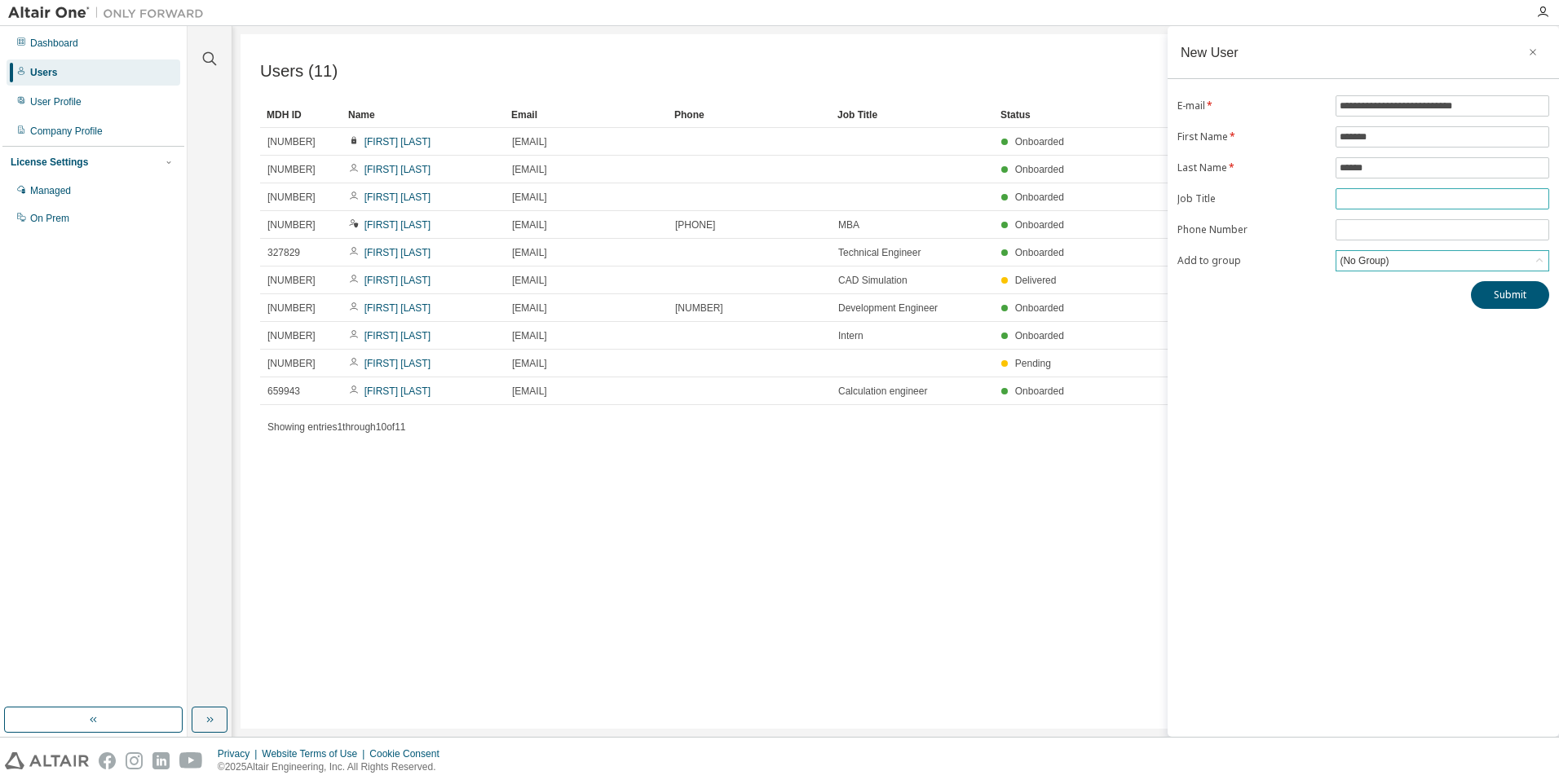 type 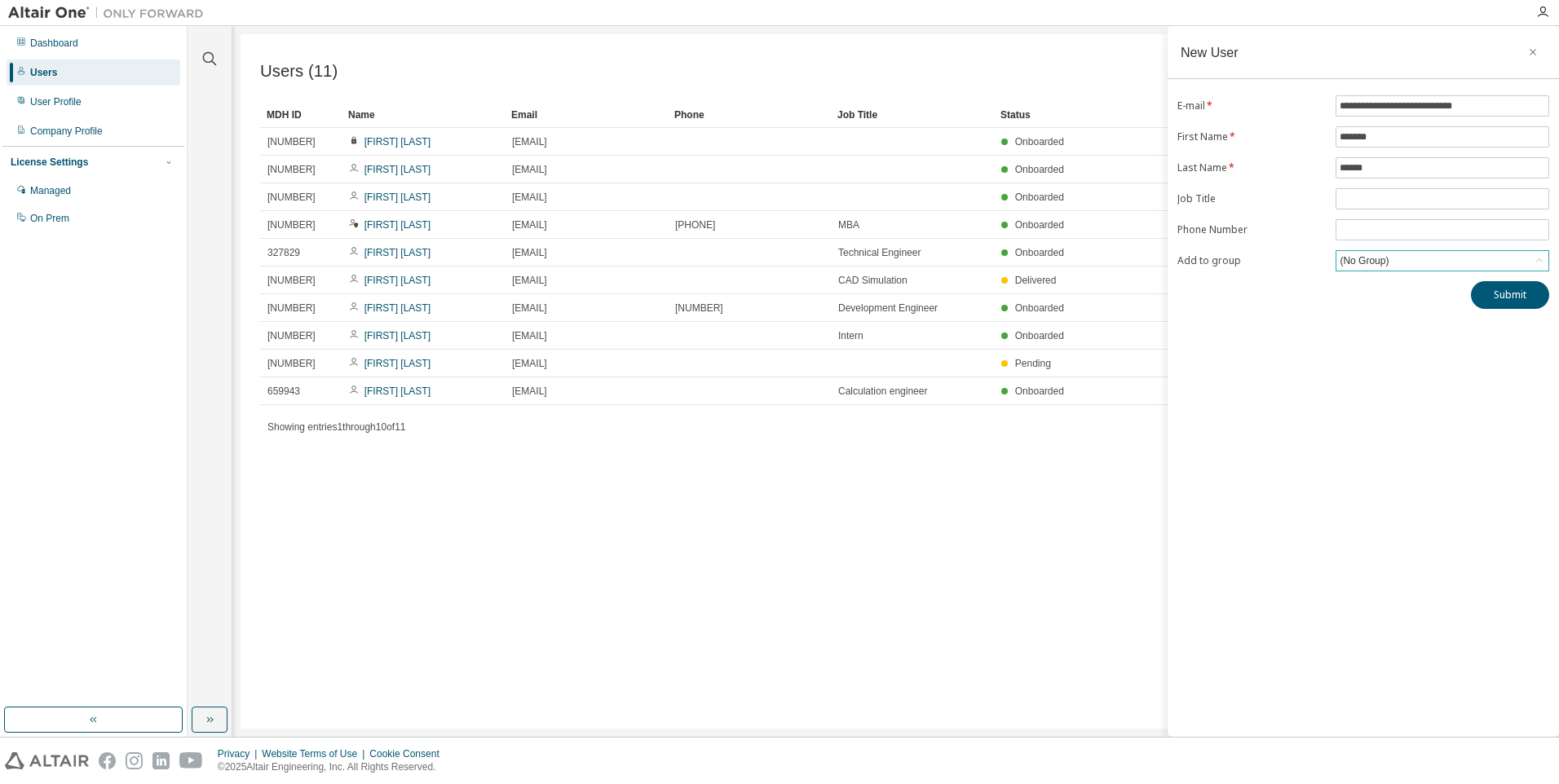 click on "(No Group)" at bounding box center (1442, 261) 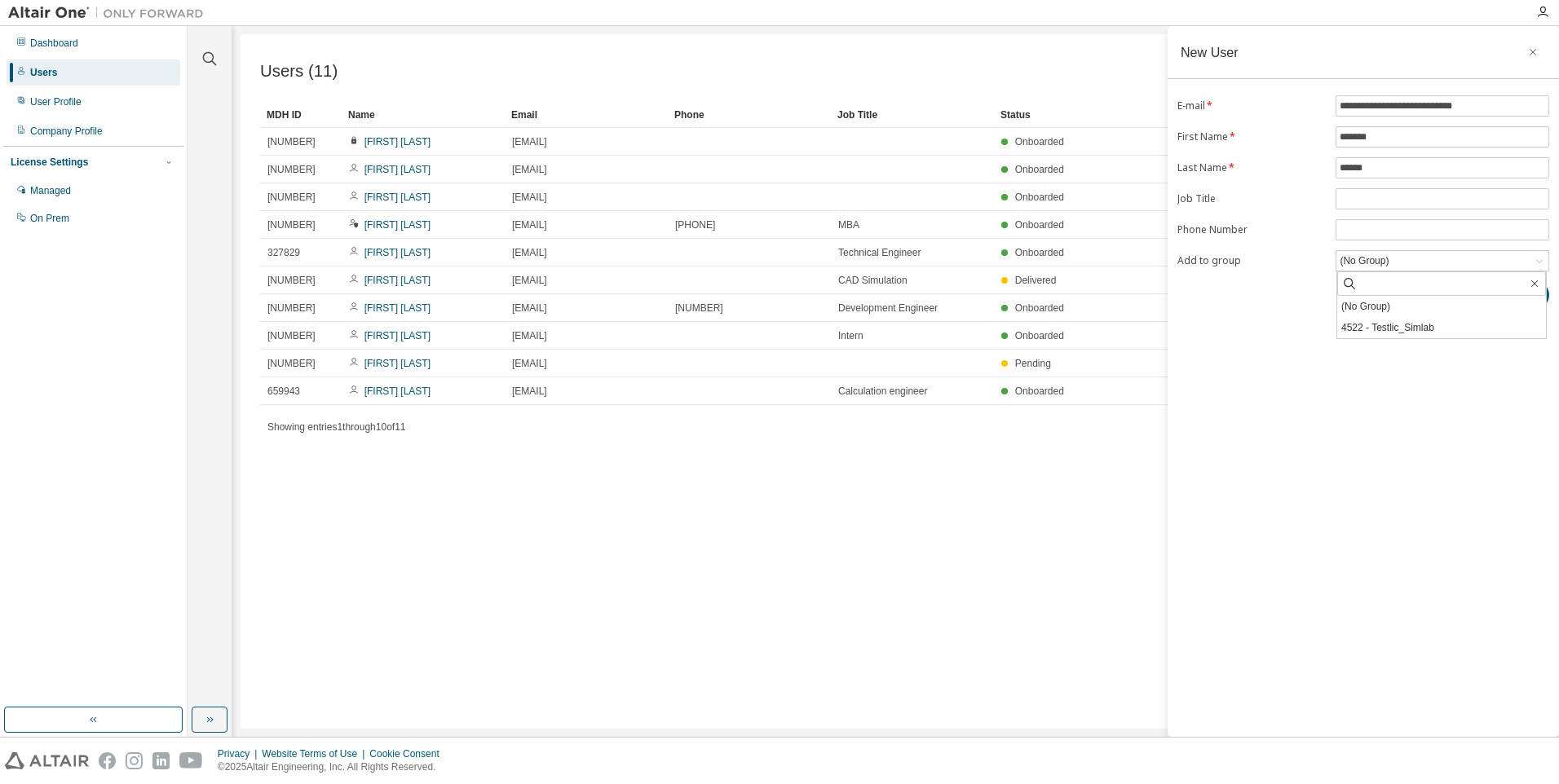 click on "New User E-mail * [EMAIL] First Name * [FIRST] Last Name * [LAST] Job Title * [JOB_TITLE] Phone Number [PHONE] Add to group (No Group) (No Group) 4522 - Testlic_Simlab Submit" at bounding box center (1363, 381) 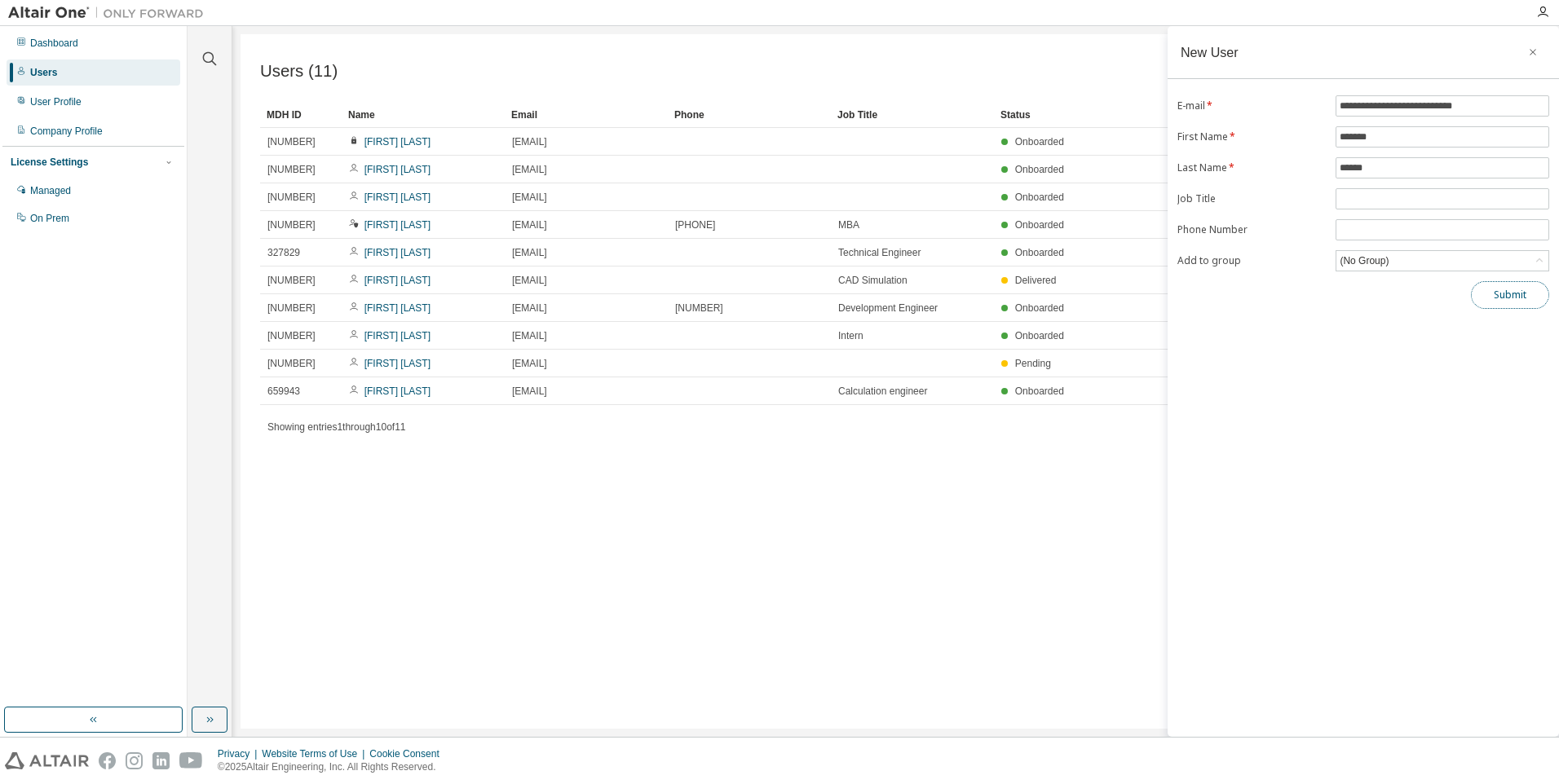 click on "Submit" at bounding box center [1510, 295] 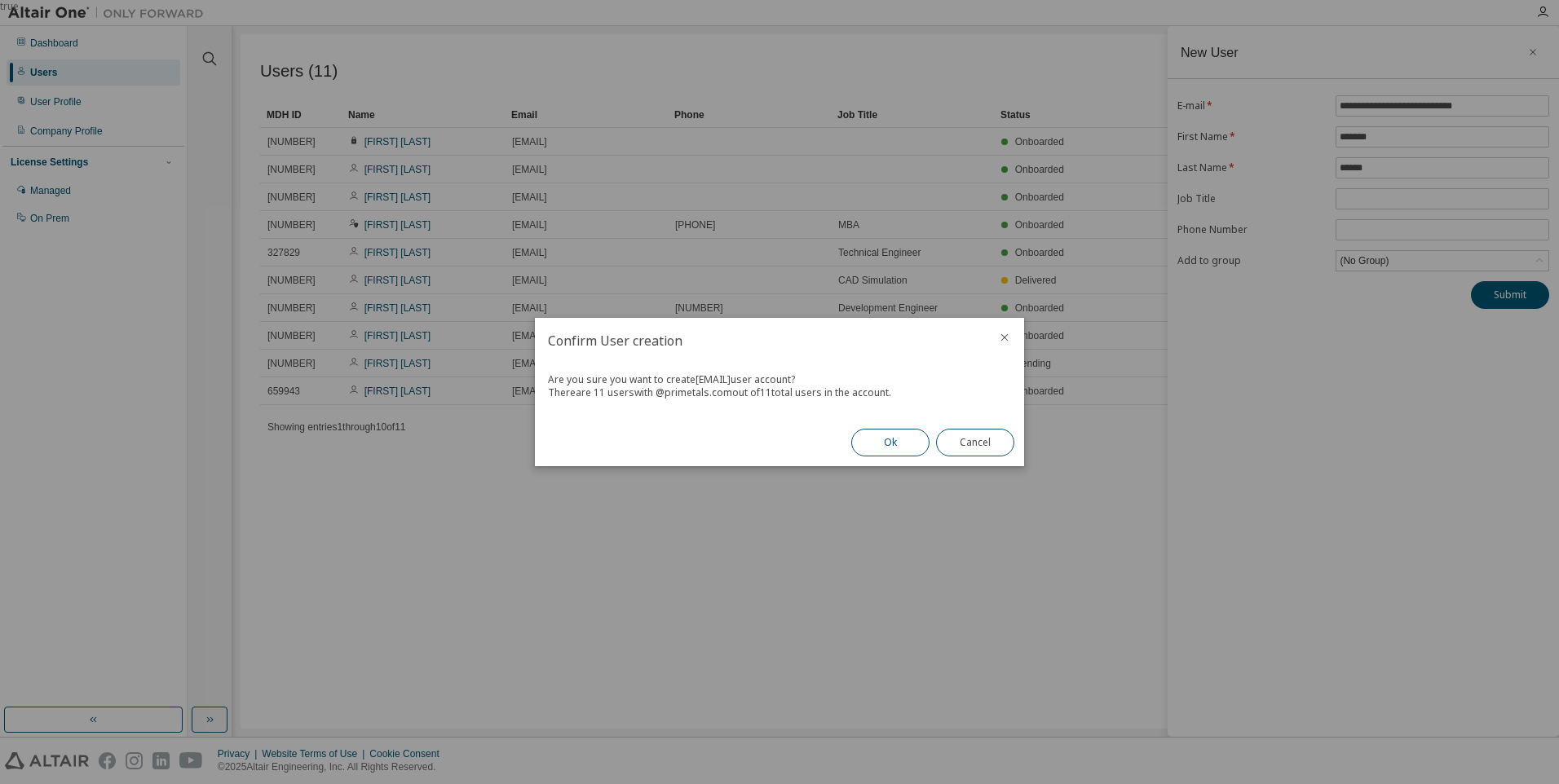 click on "Ok" at bounding box center (890, 443) 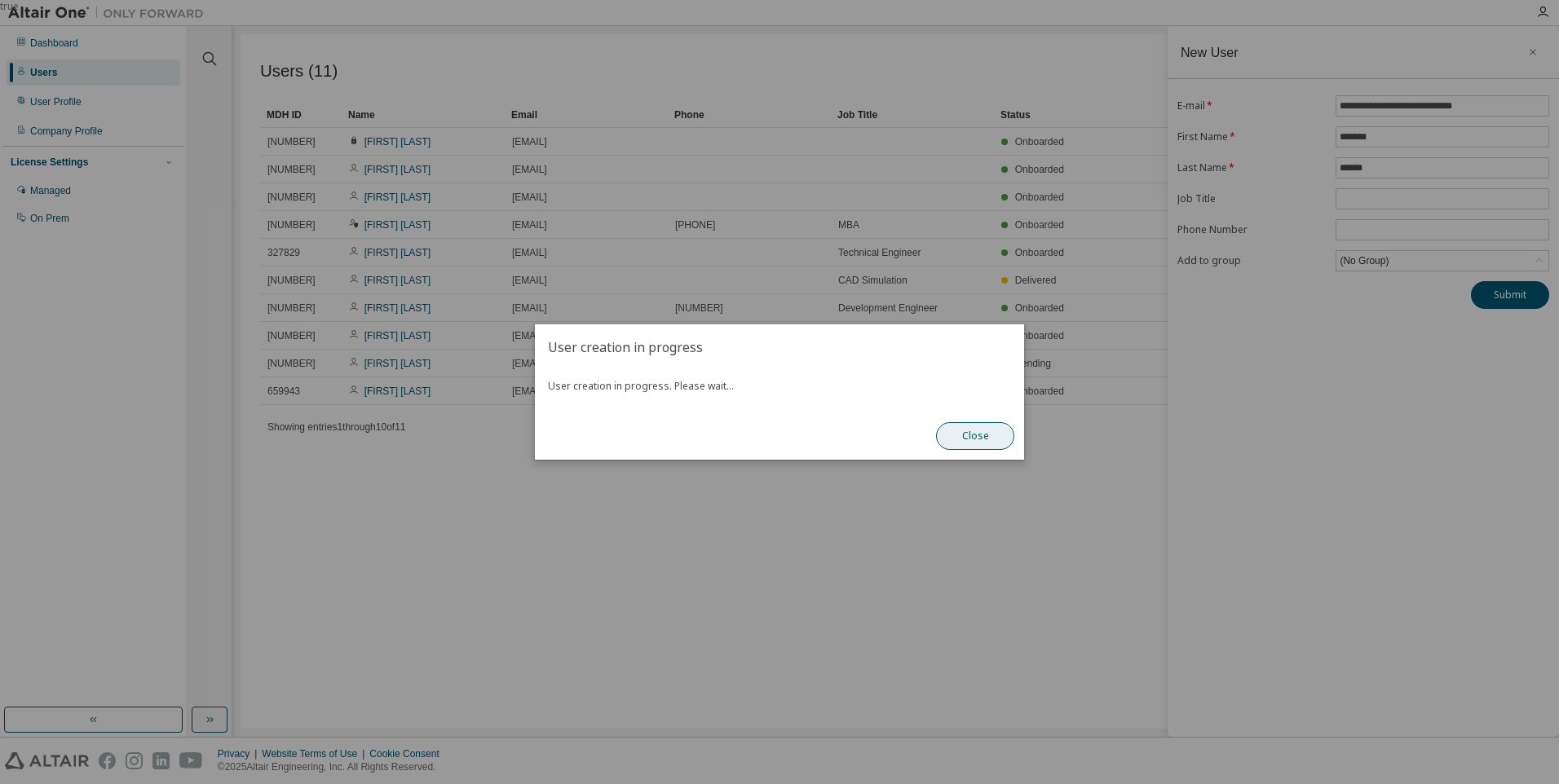 click on "Close" at bounding box center (975, 436) 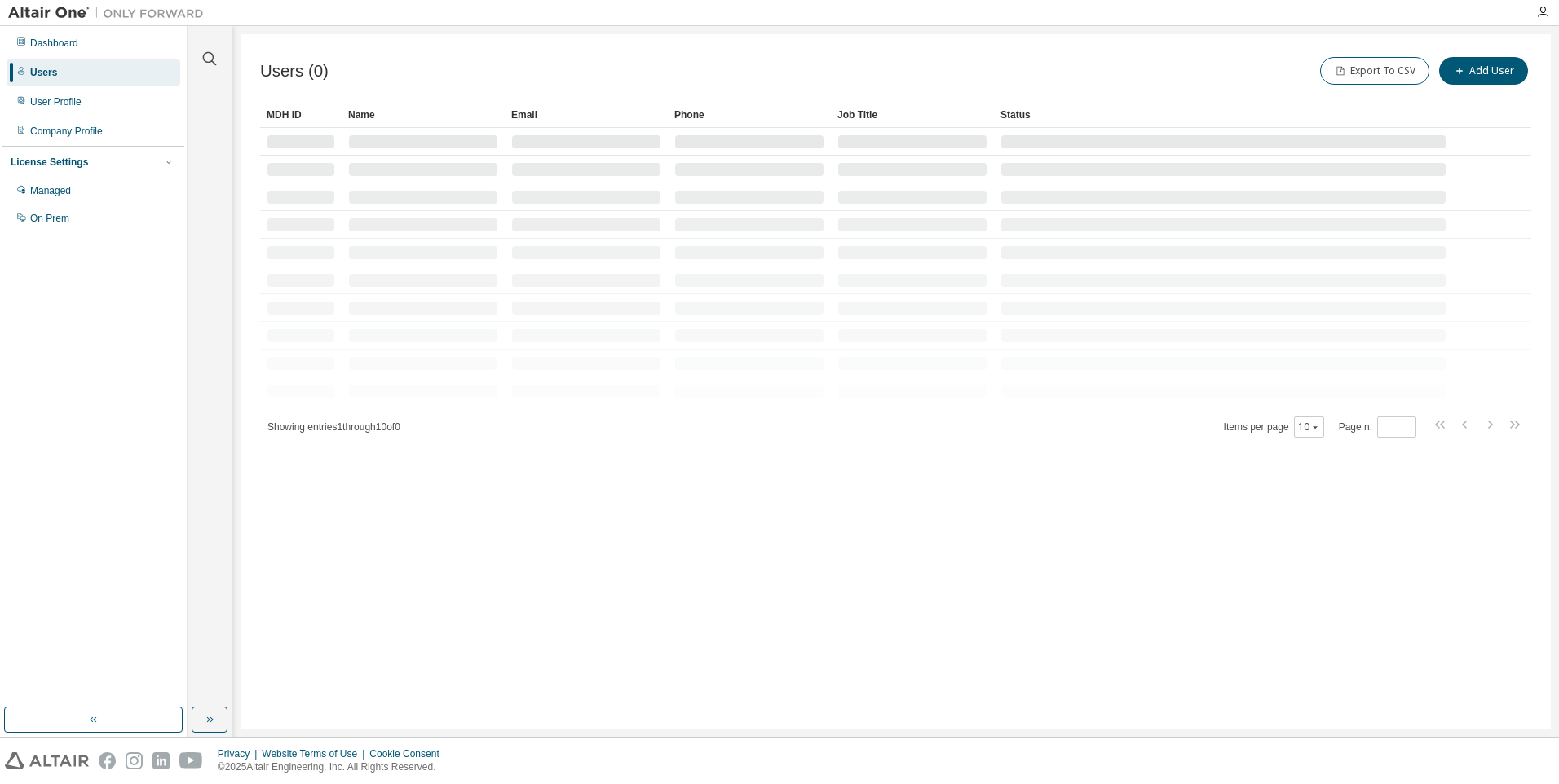scroll, scrollTop: 0, scrollLeft: 0, axis: both 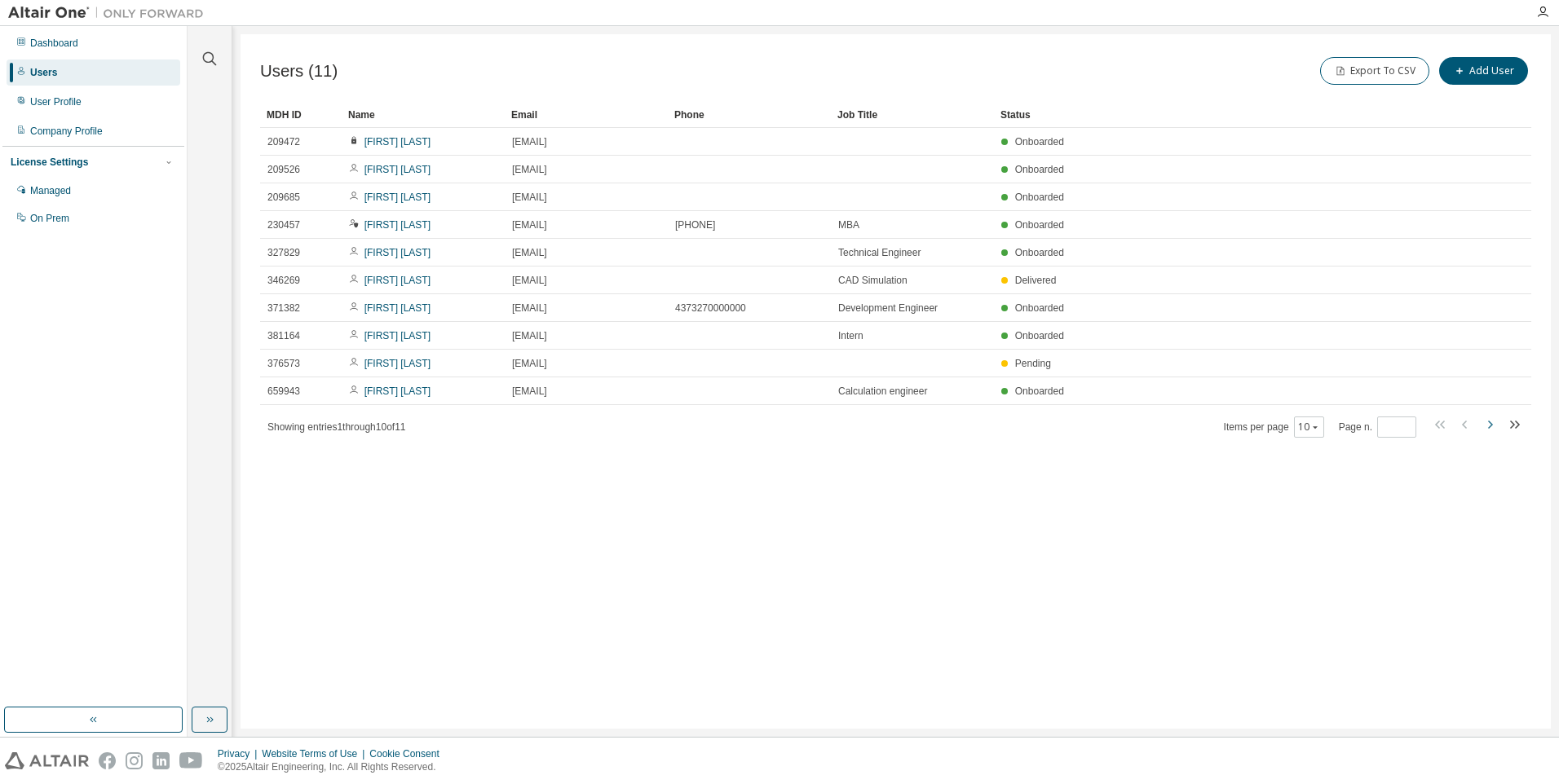 click 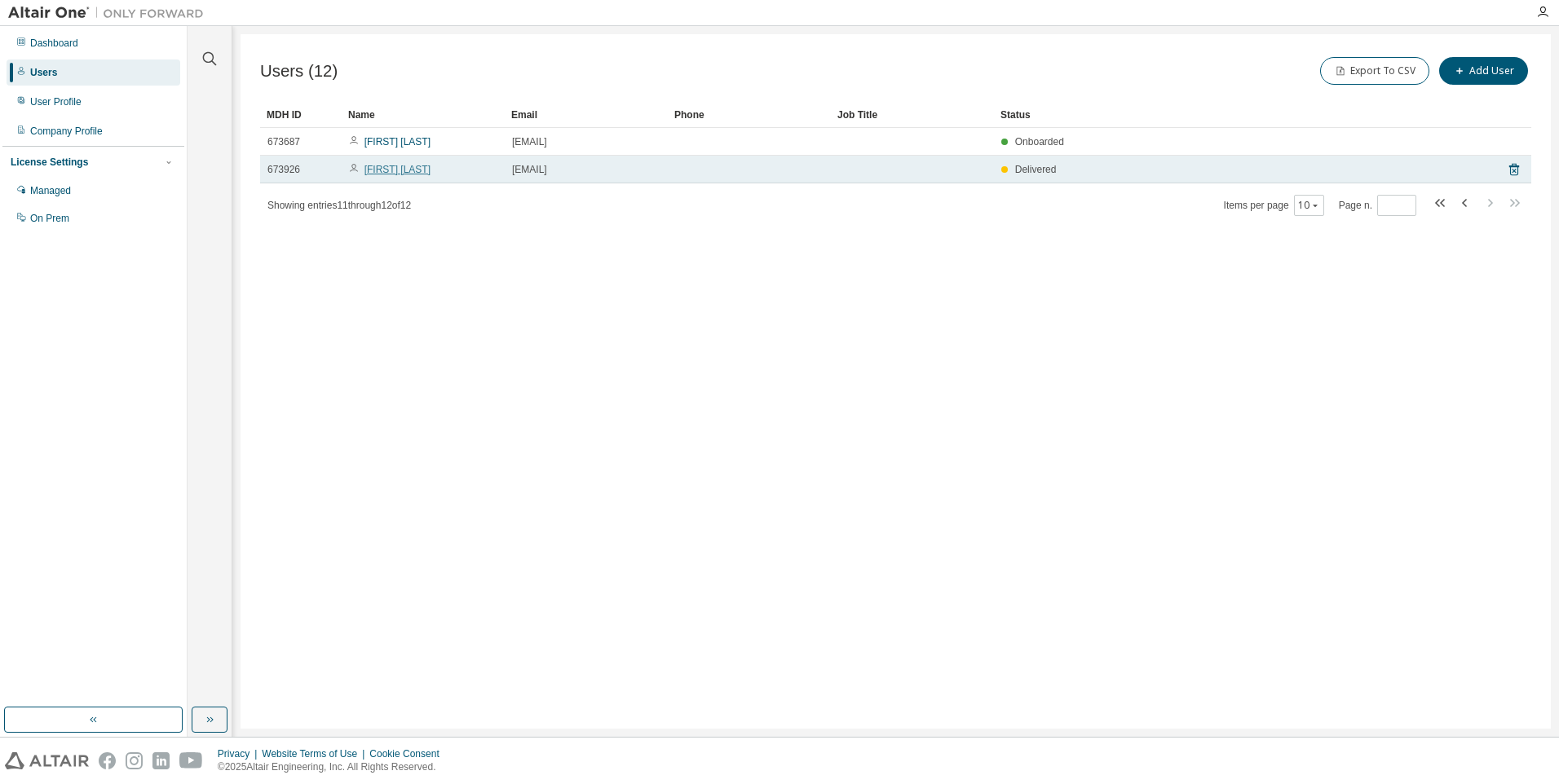 click on "Andreas Diwald" at bounding box center (397, 170) 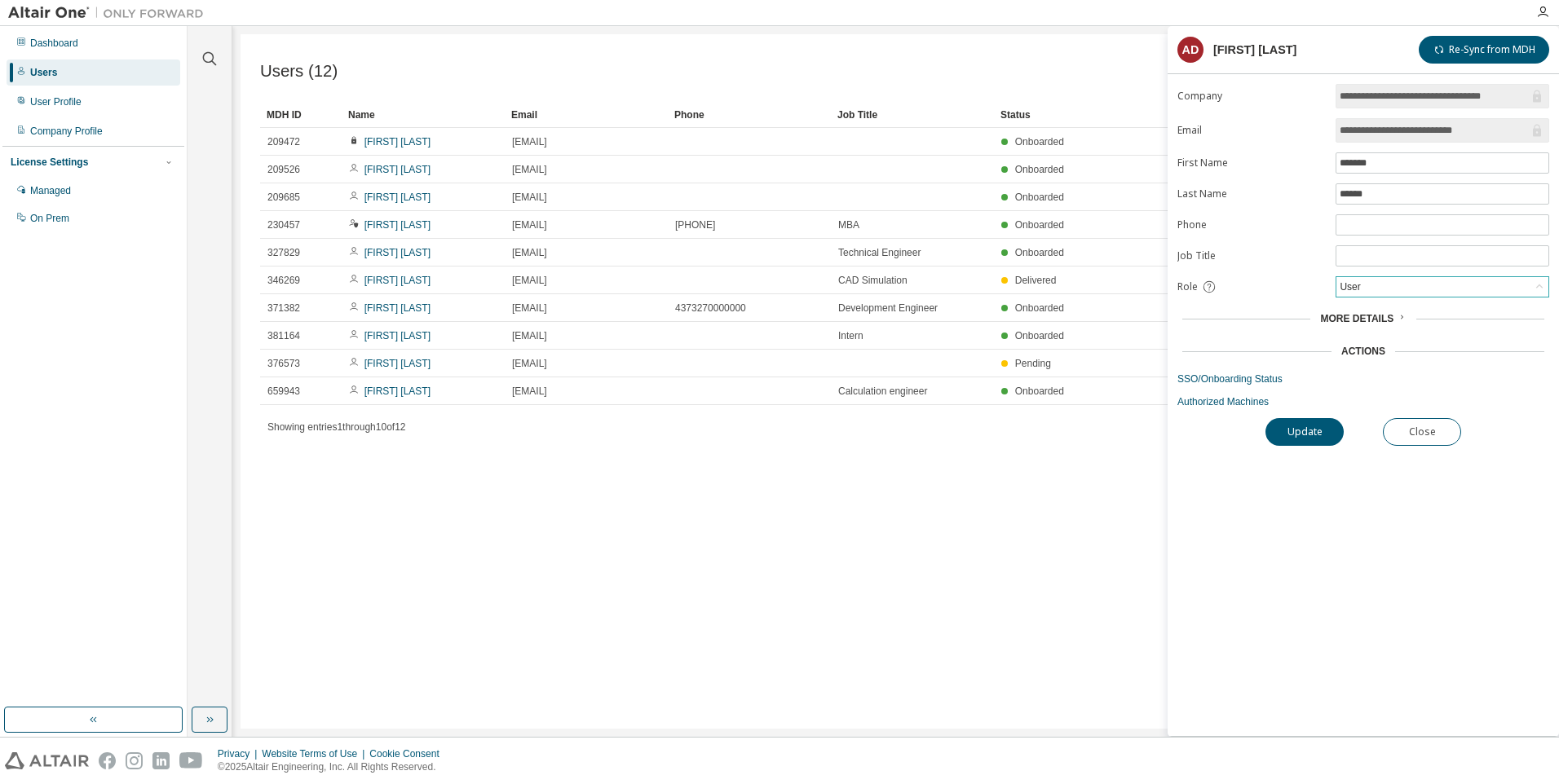 click on "User" at bounding box center (1442, 287) 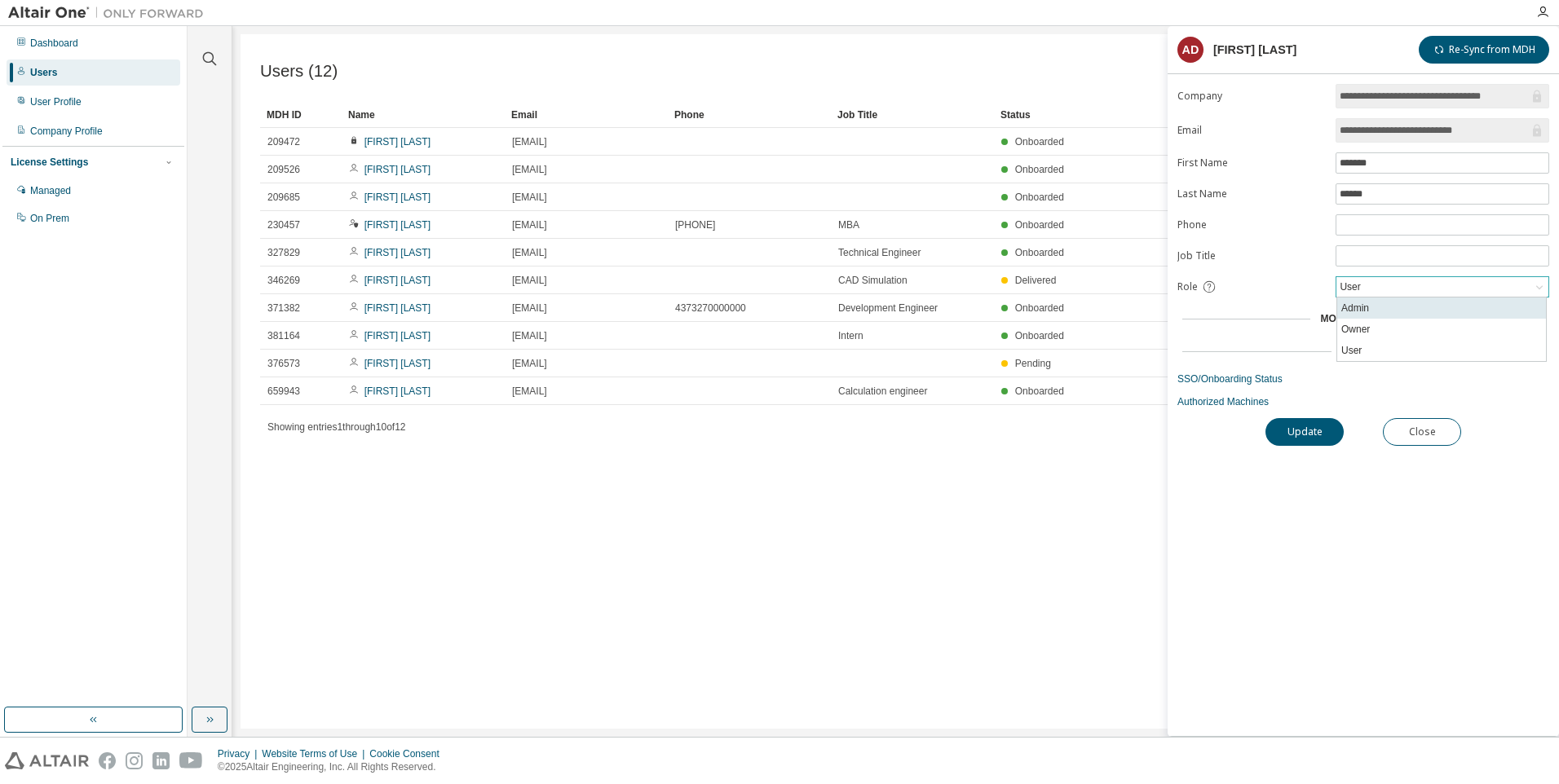 click on "Admin" at bounding box center [1442, 308] 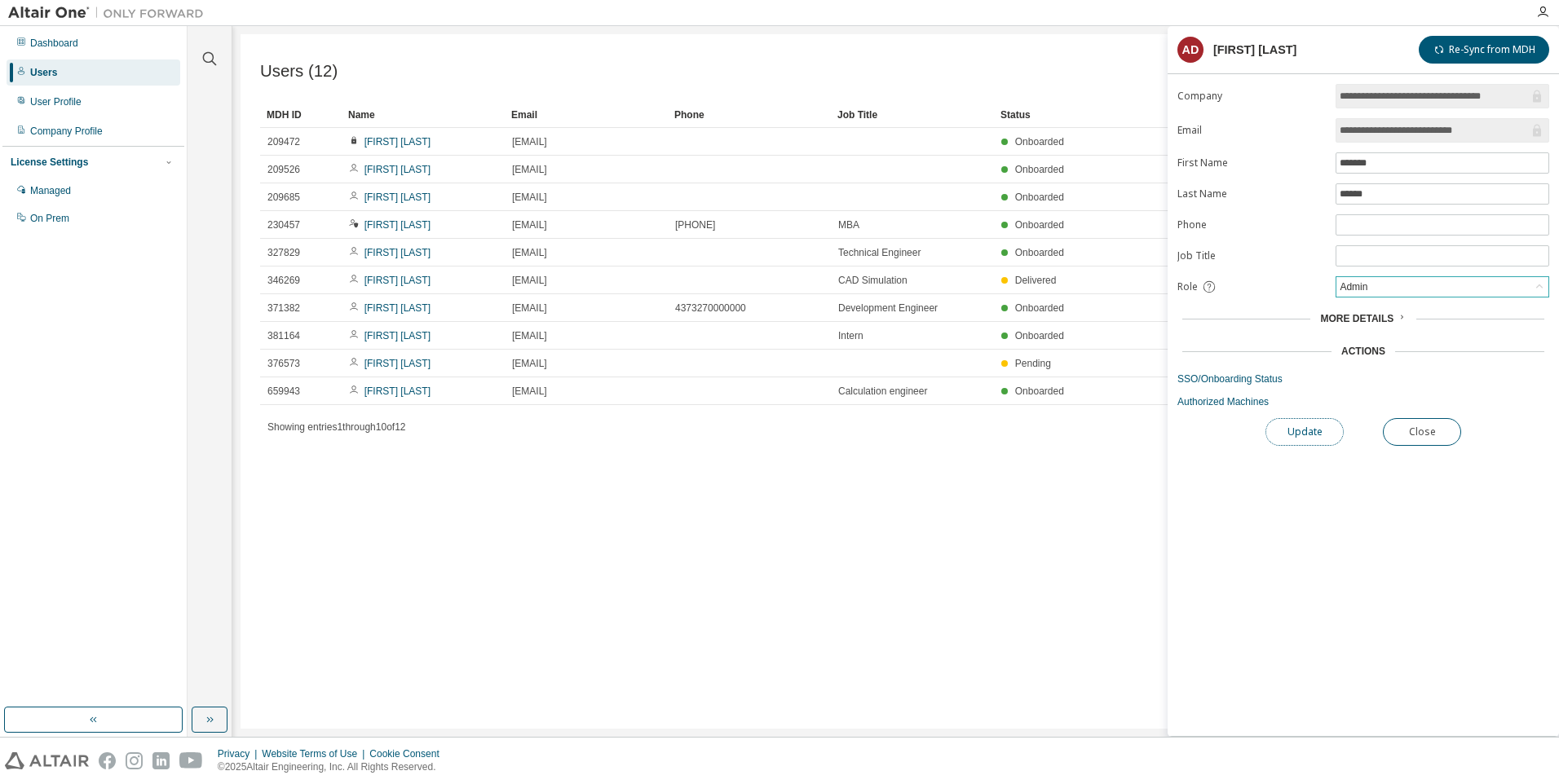 click on "Update" at bounding box center (1305, 432) 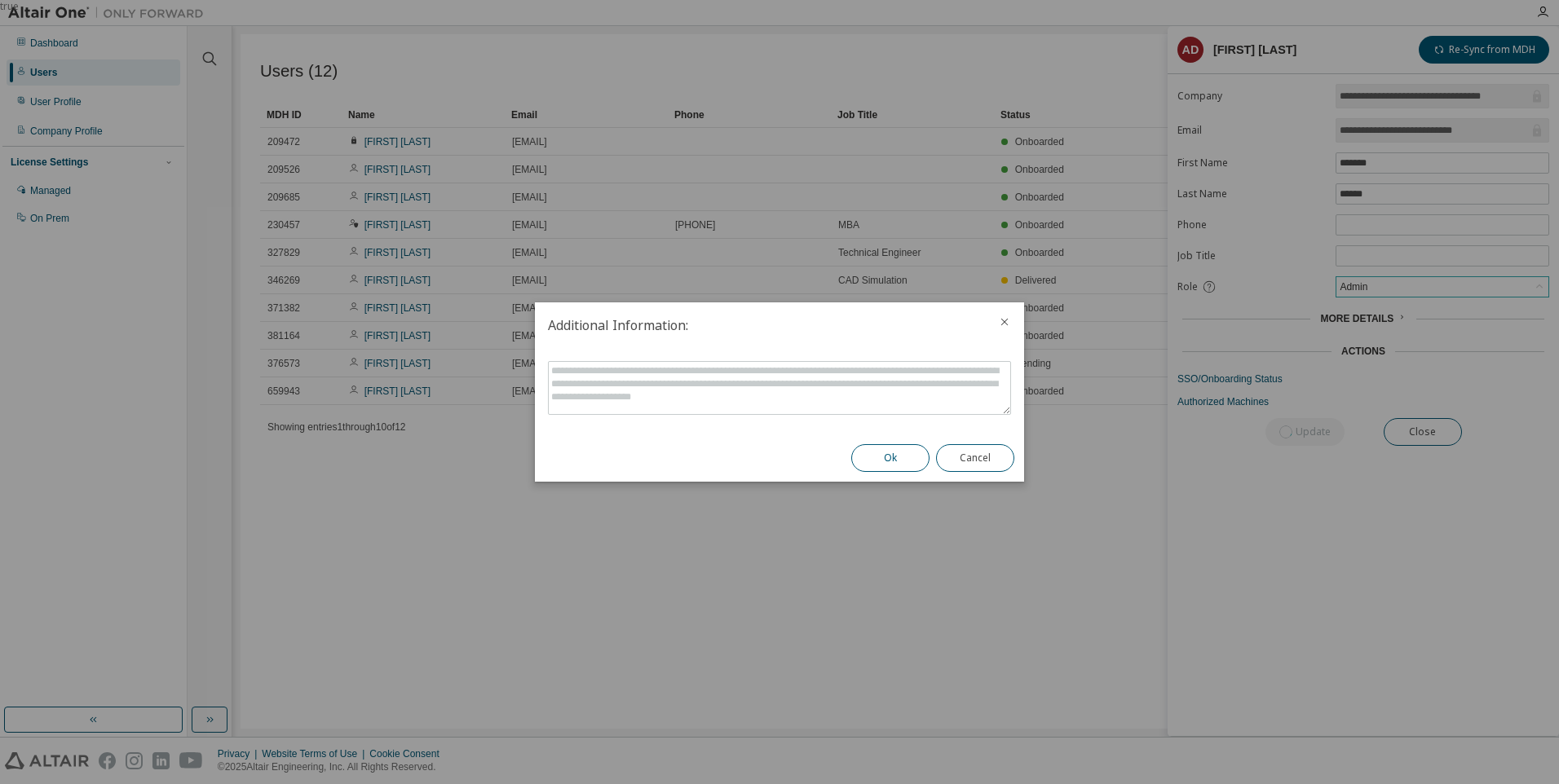 click on "Ok" at bounding box center (890, 458) 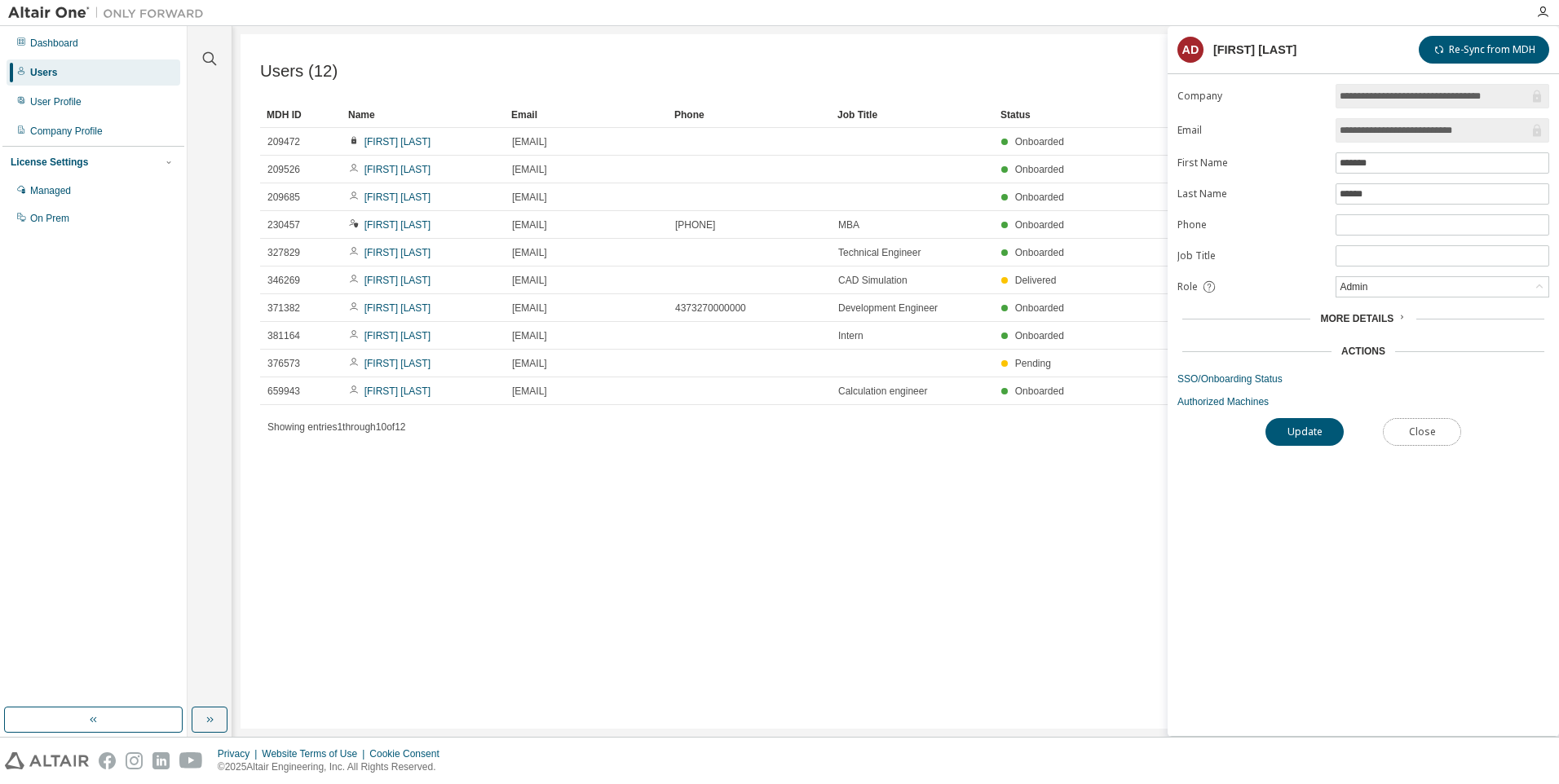 click on "Close" at bounding box center (1422, 432) 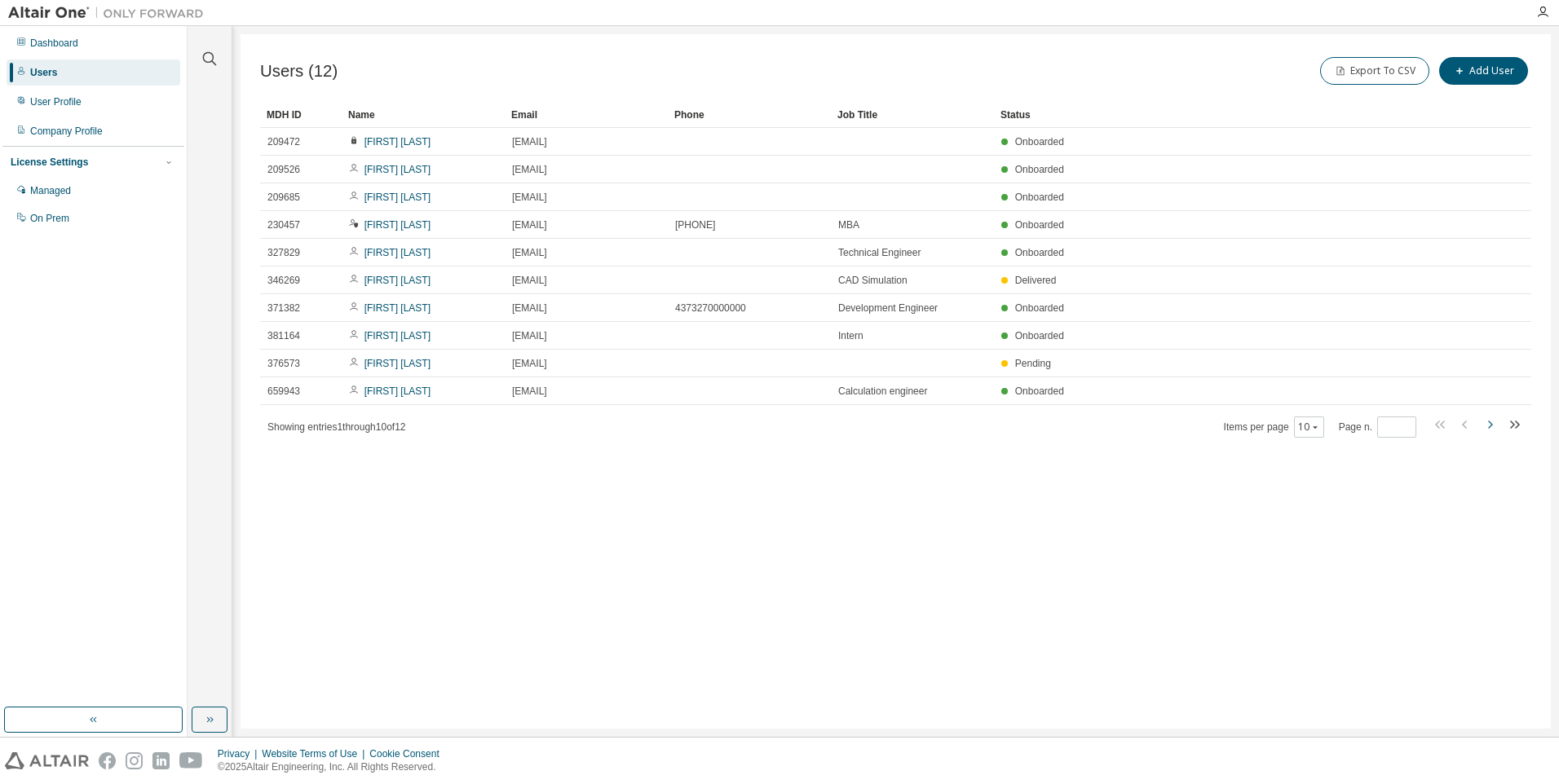 click 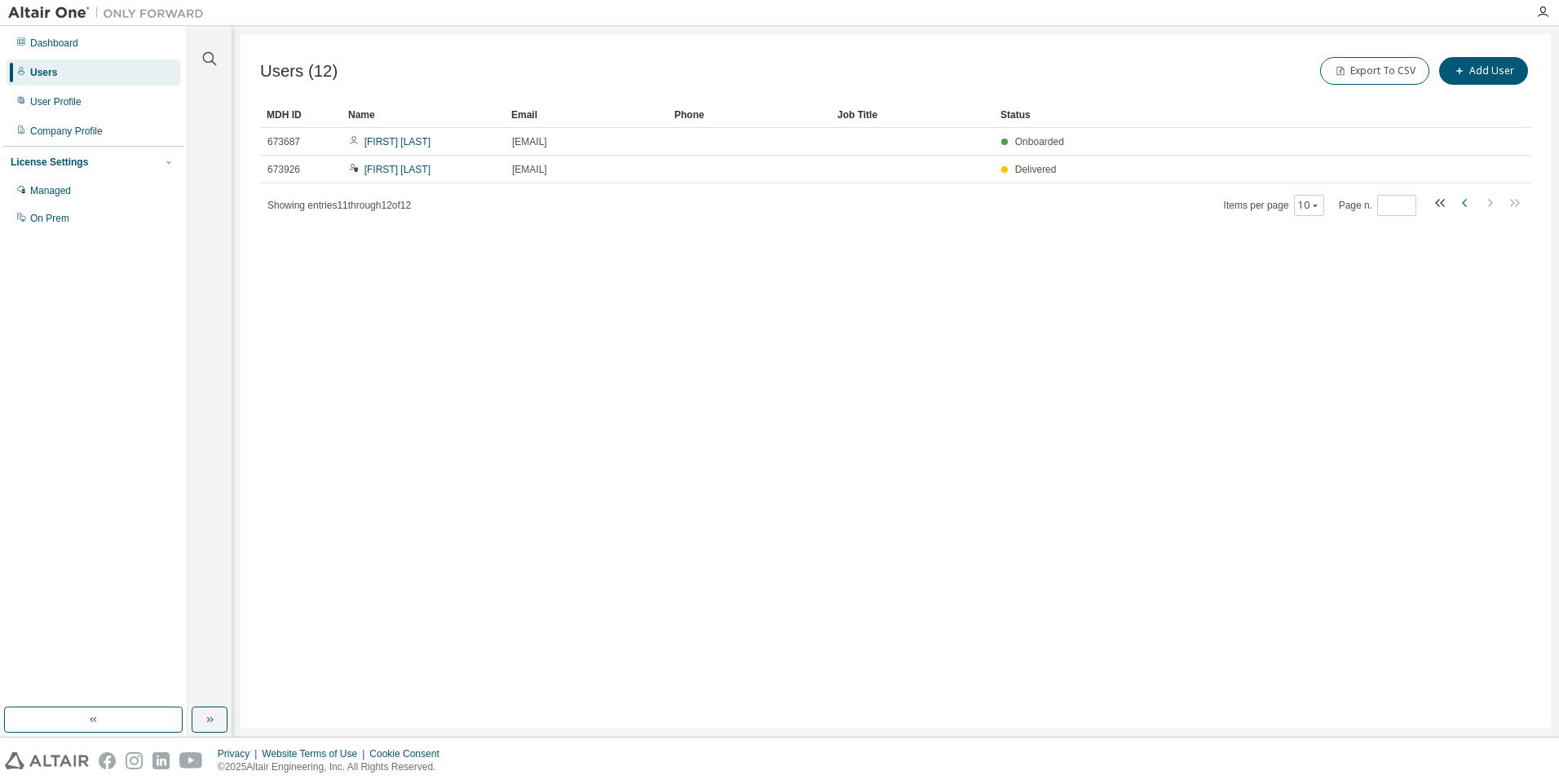 click 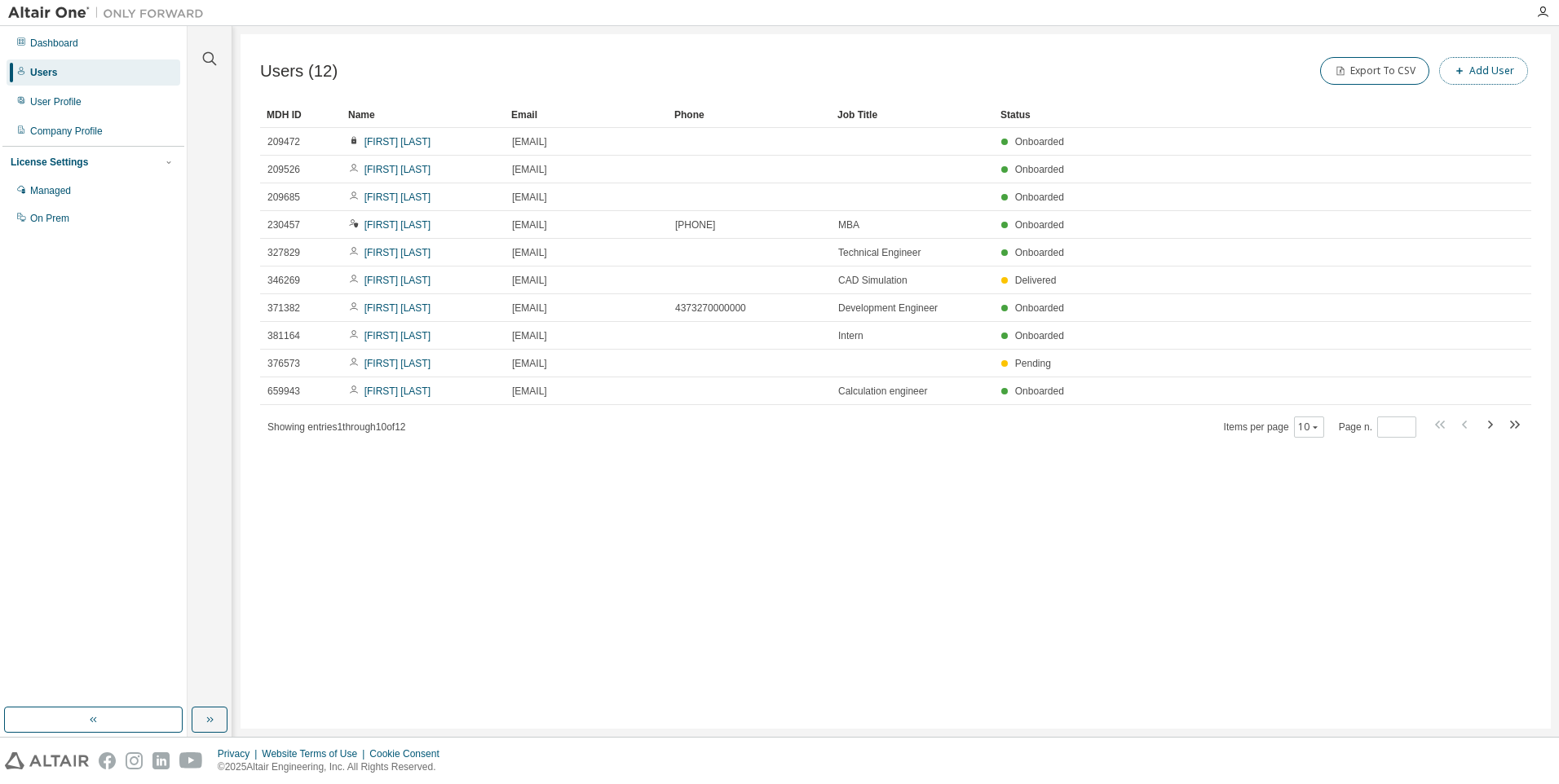 click on "Add User" at bounding box center [1483, 71] 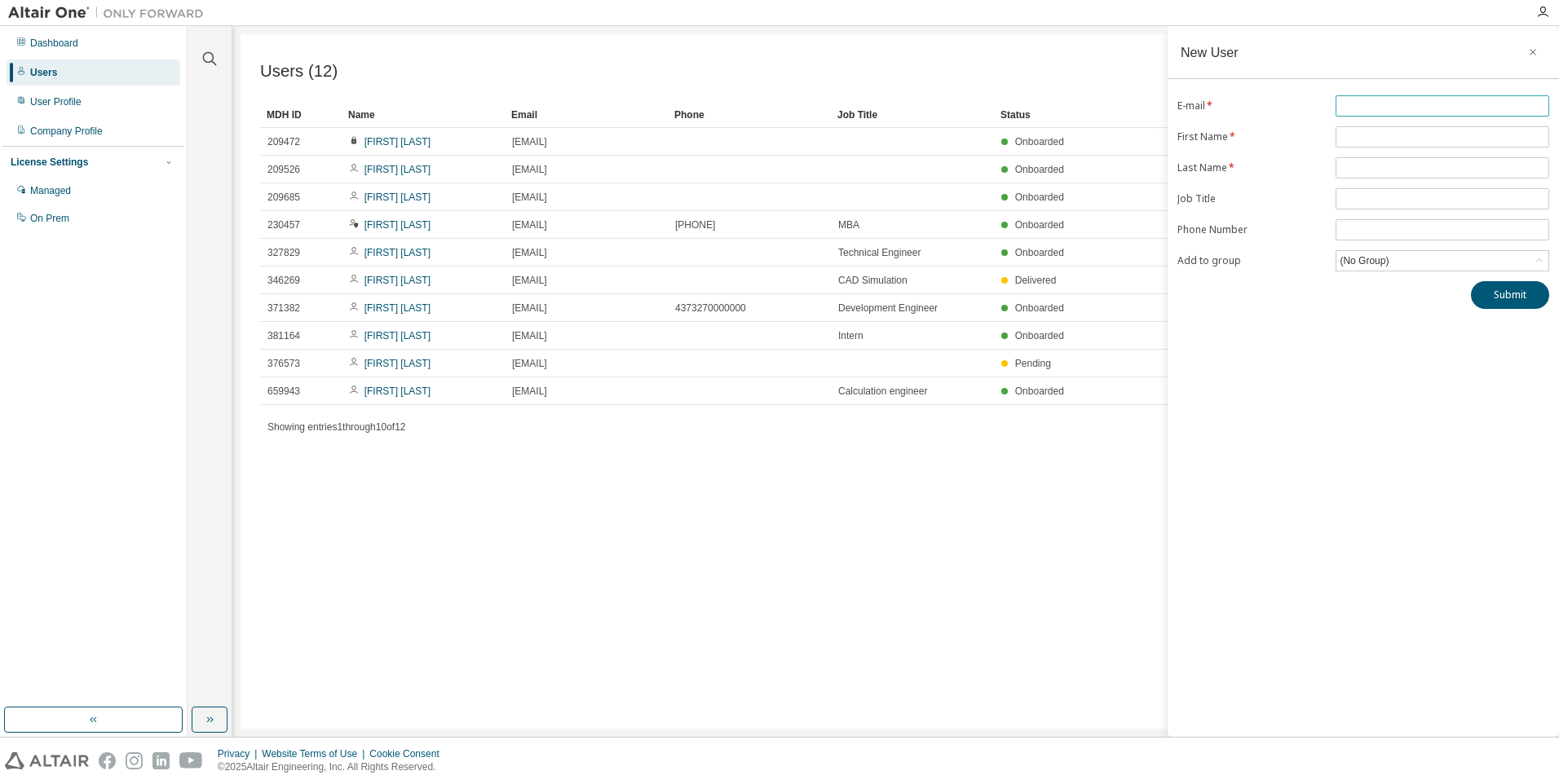 click at bounding box center (1442, 106) 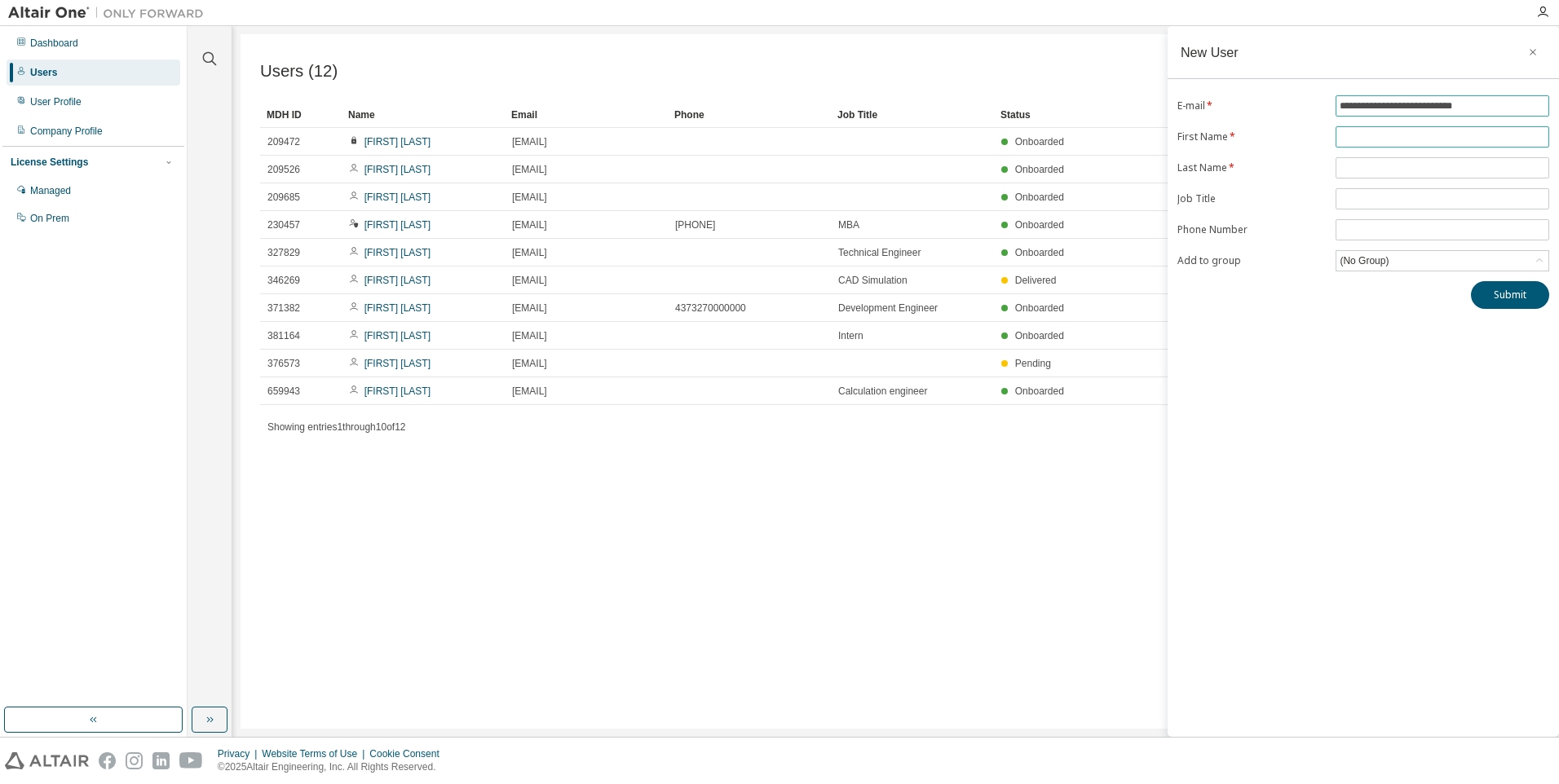 type on "**********" 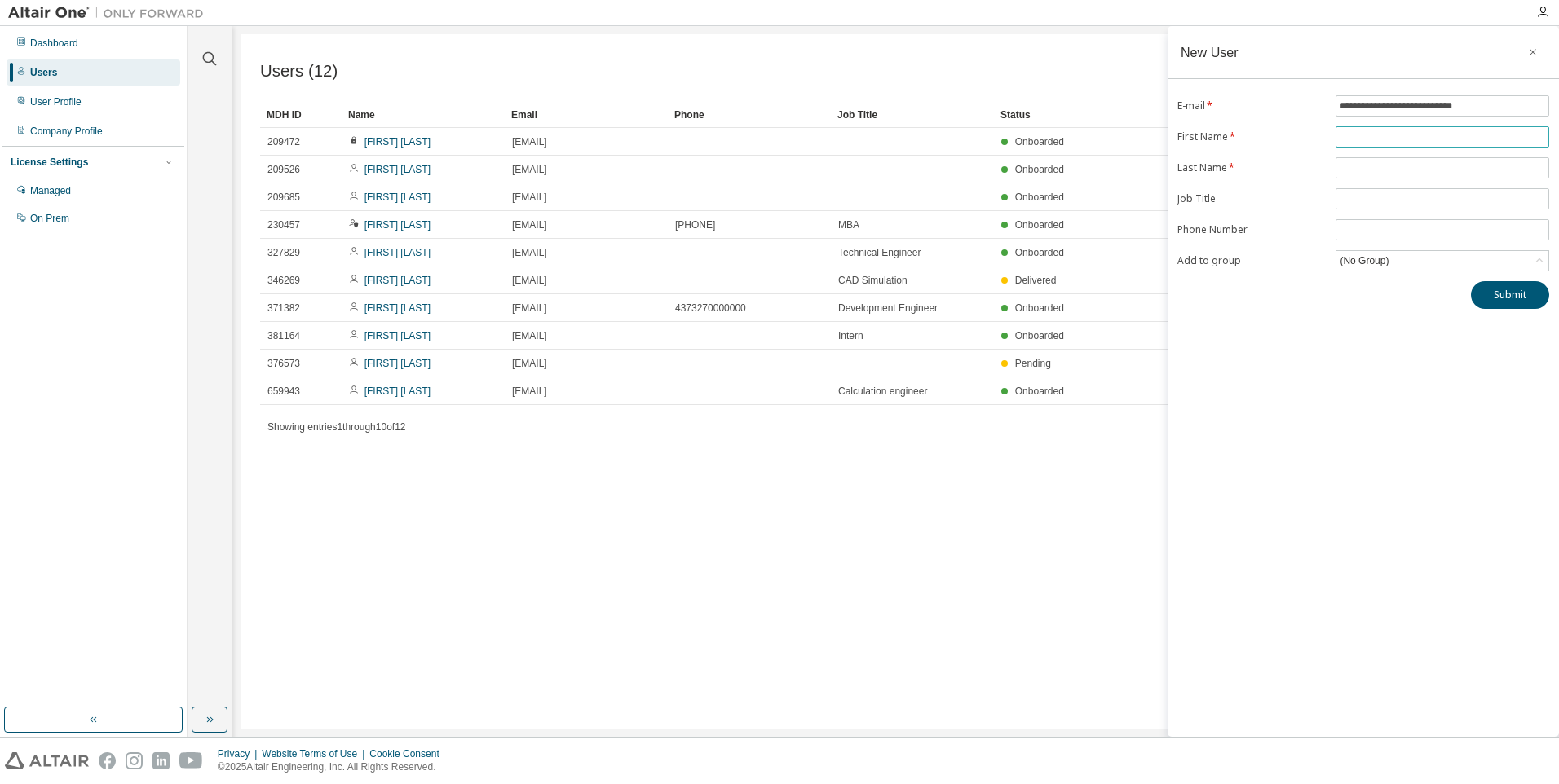 click at bounding box center (1442, 137) 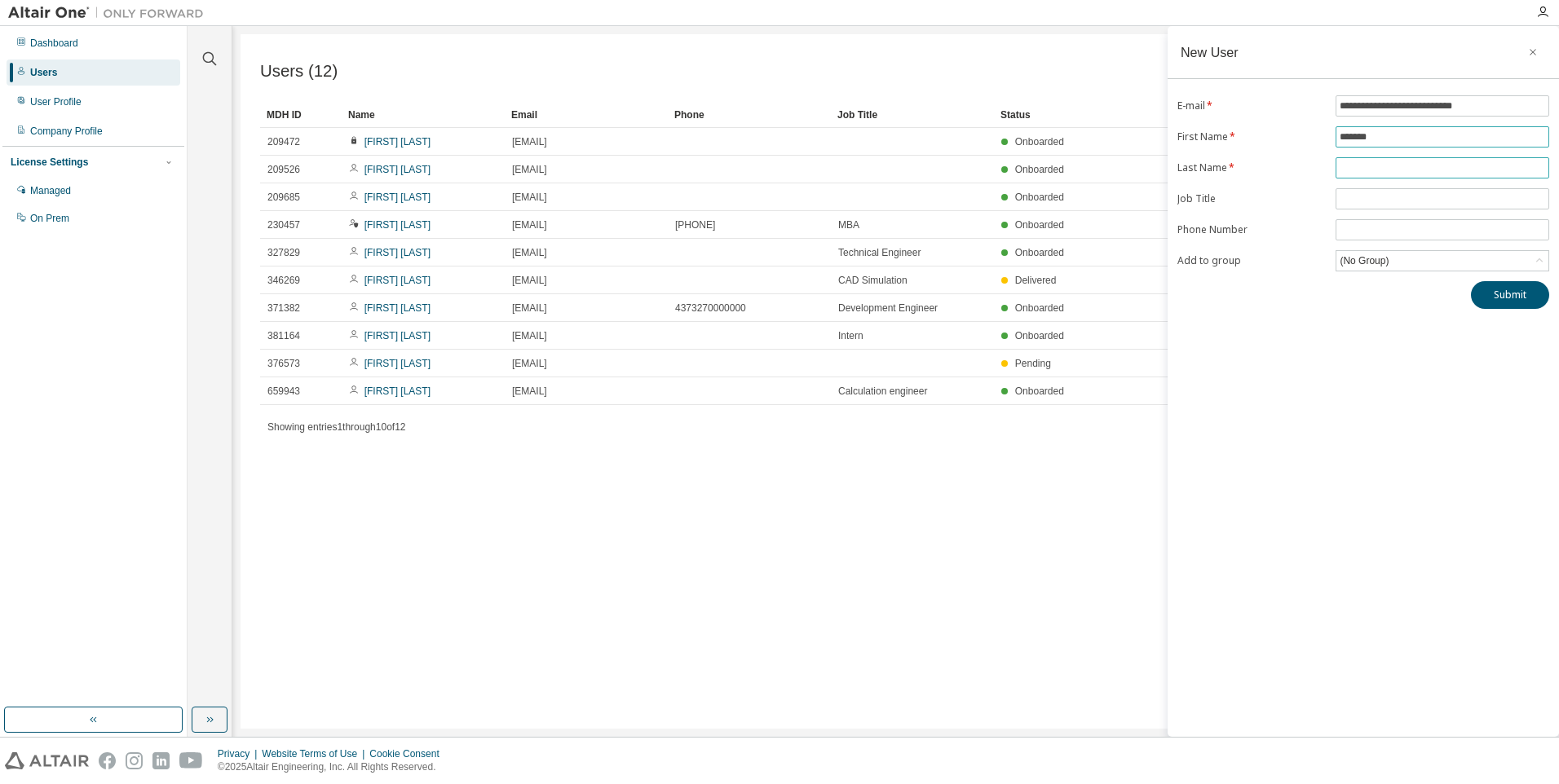 type on "*******" 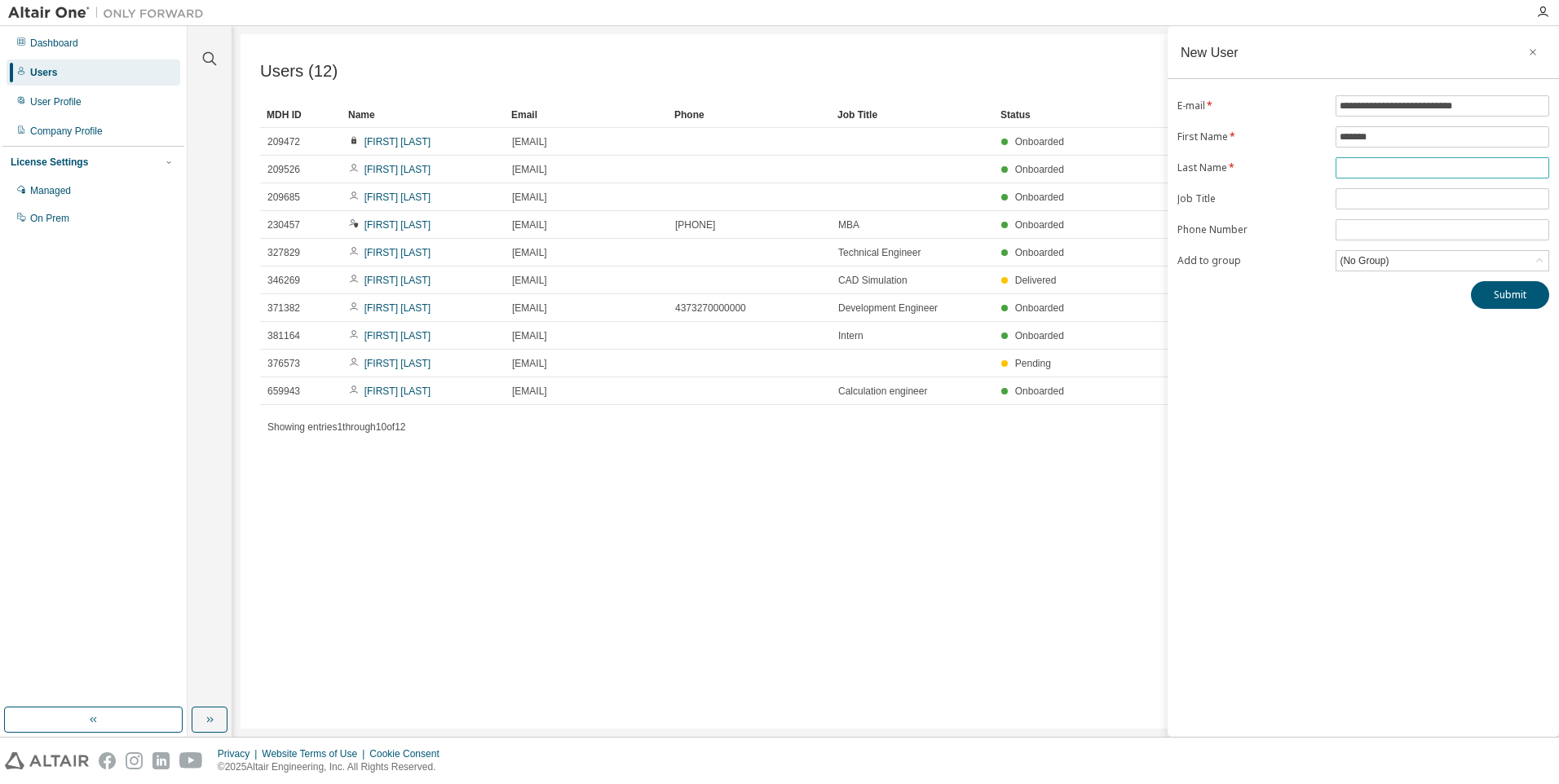 click at bounding box center (1442, 168) 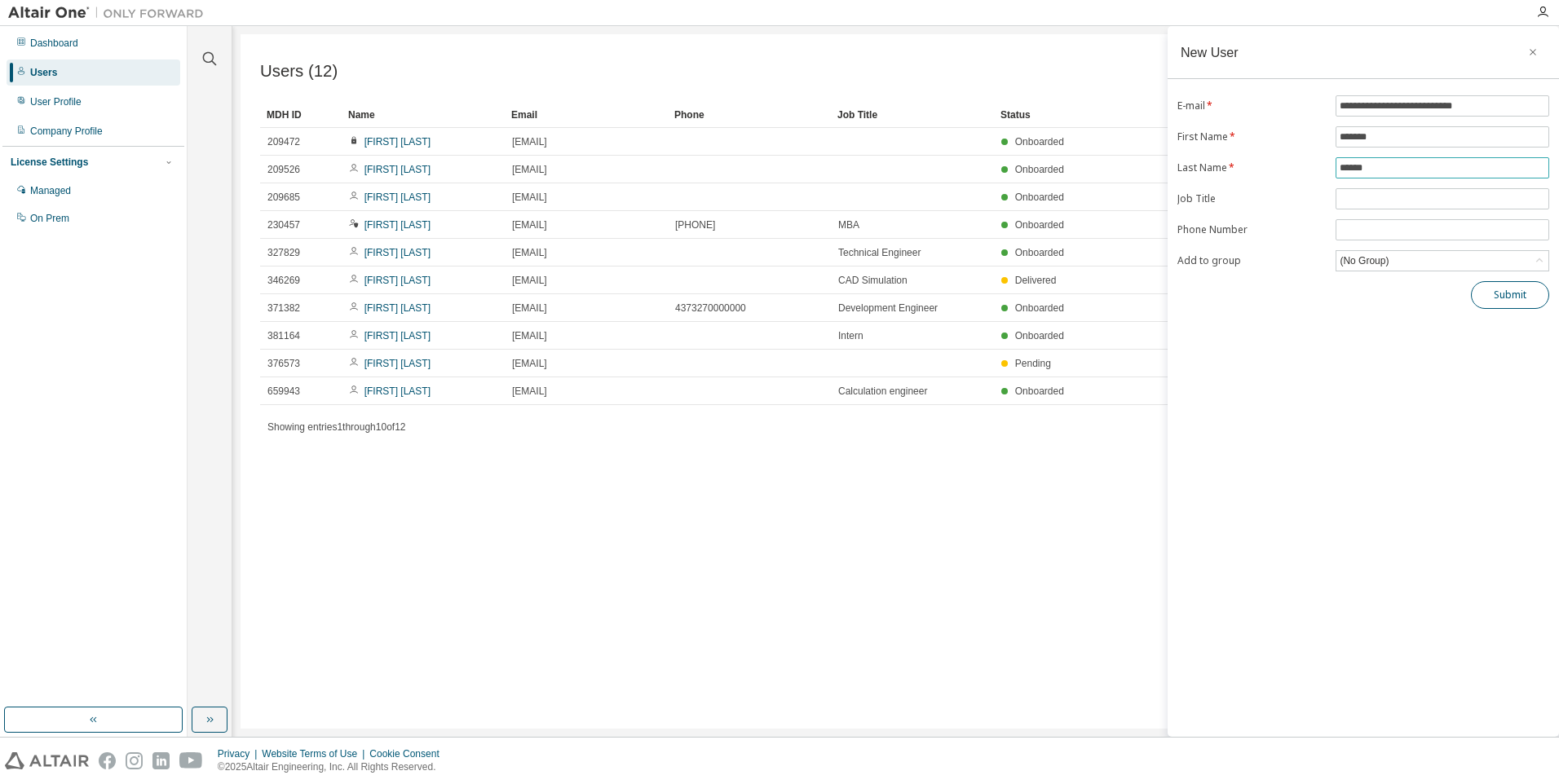 type on "******" 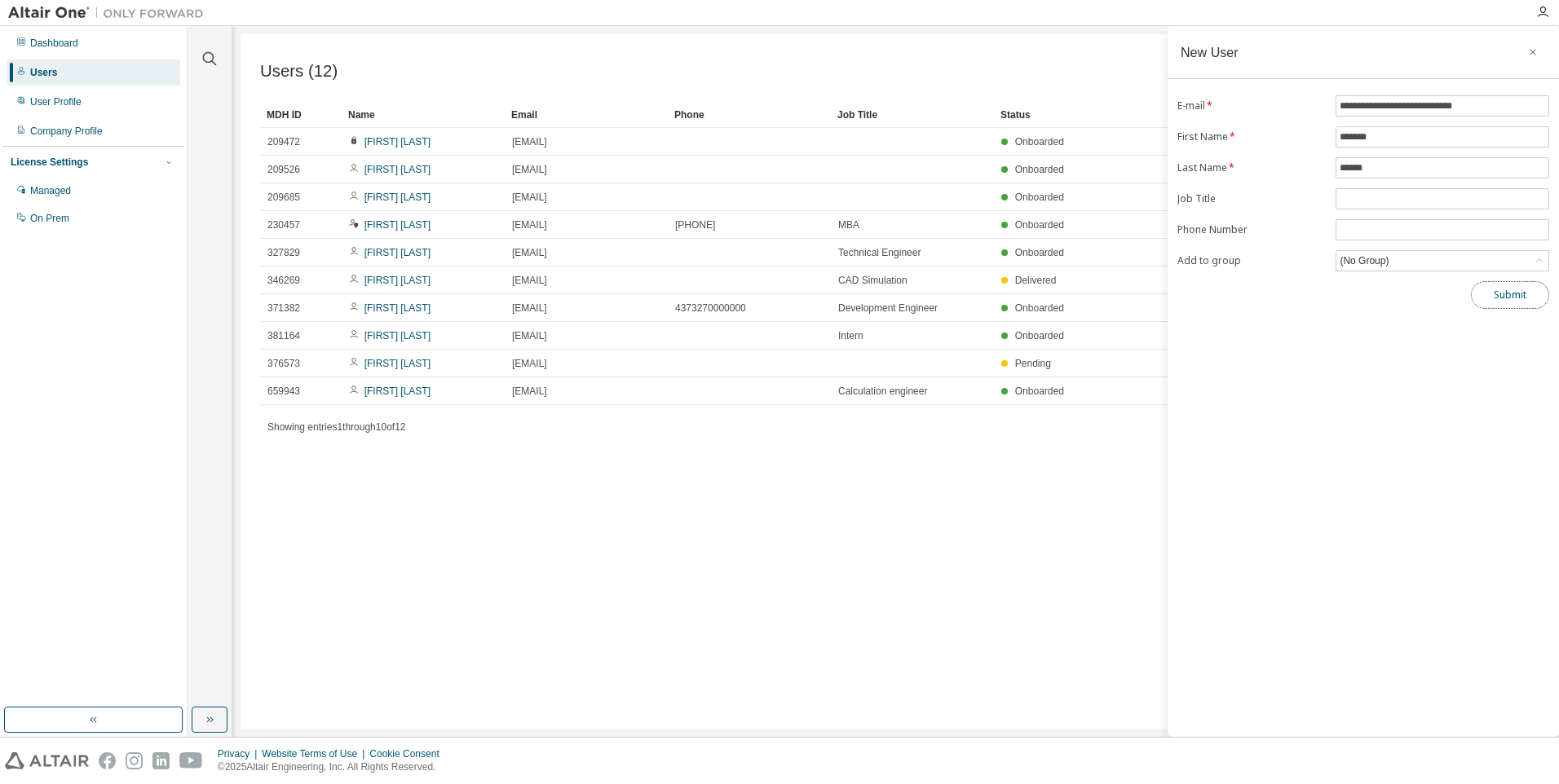 click on "Submit" at bounding box center [1510, 295] 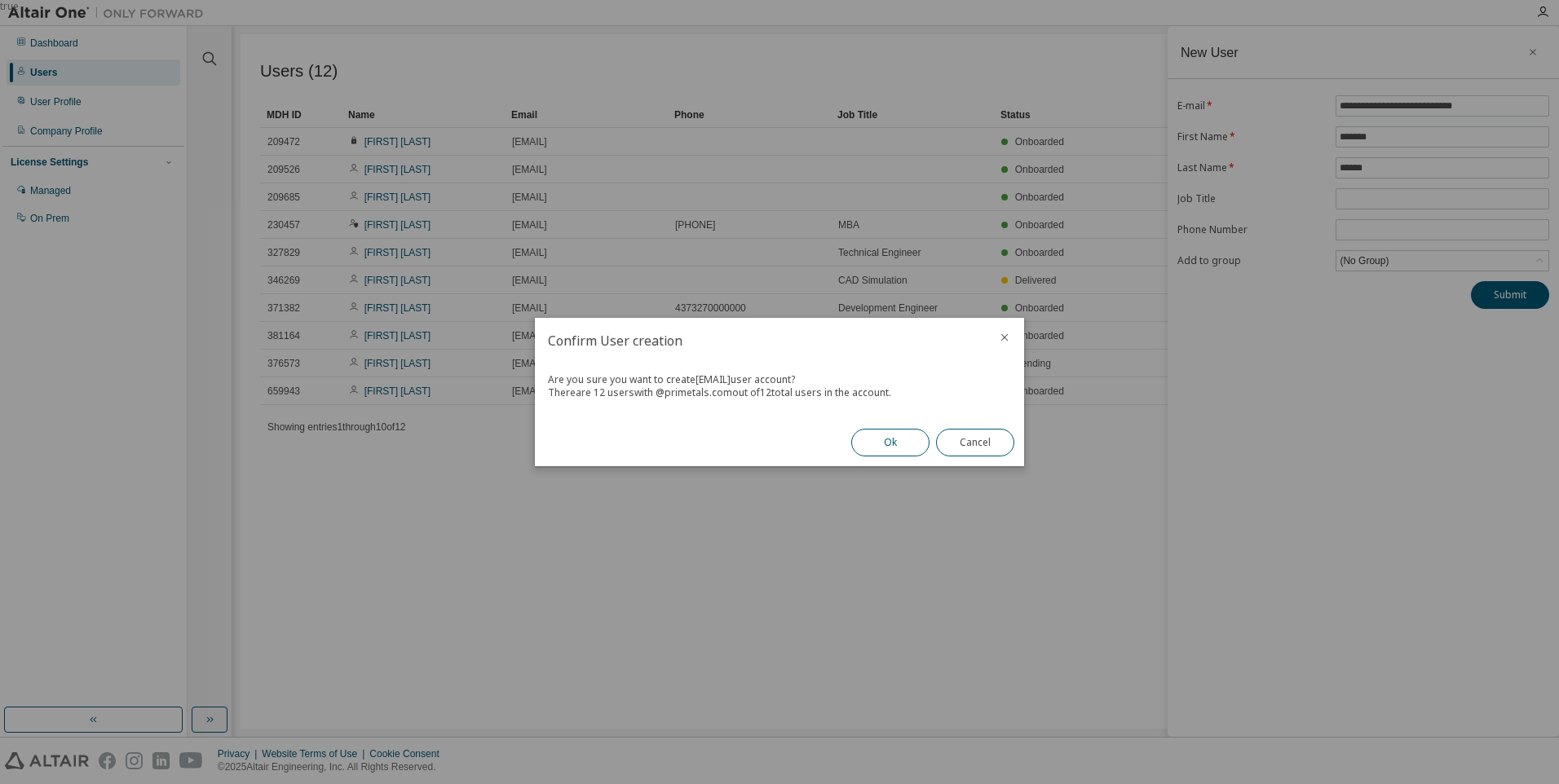 click on "Ok" at bounding box center [890, 443] 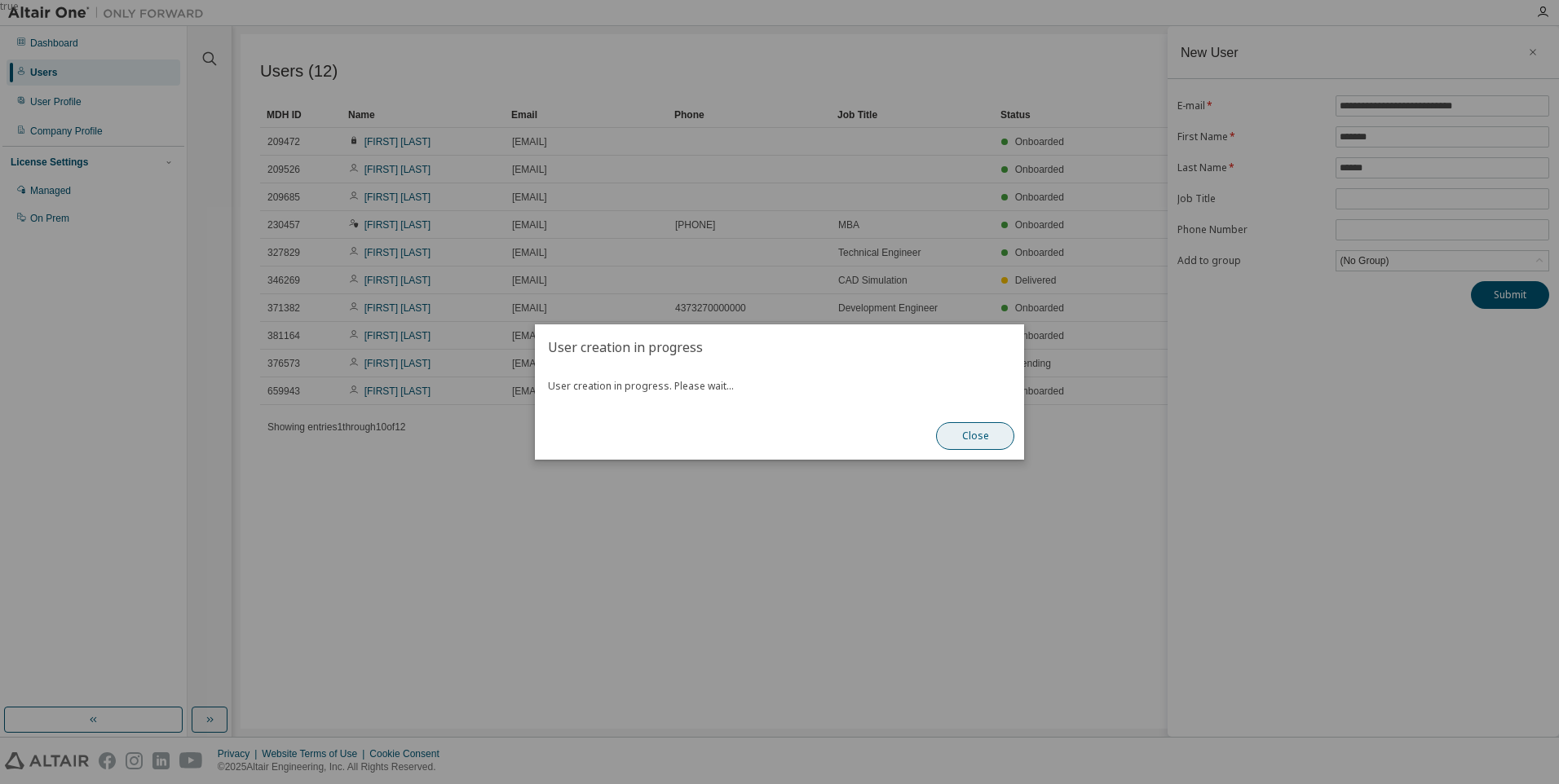 click on "Close" at bounding box center [975, 436] 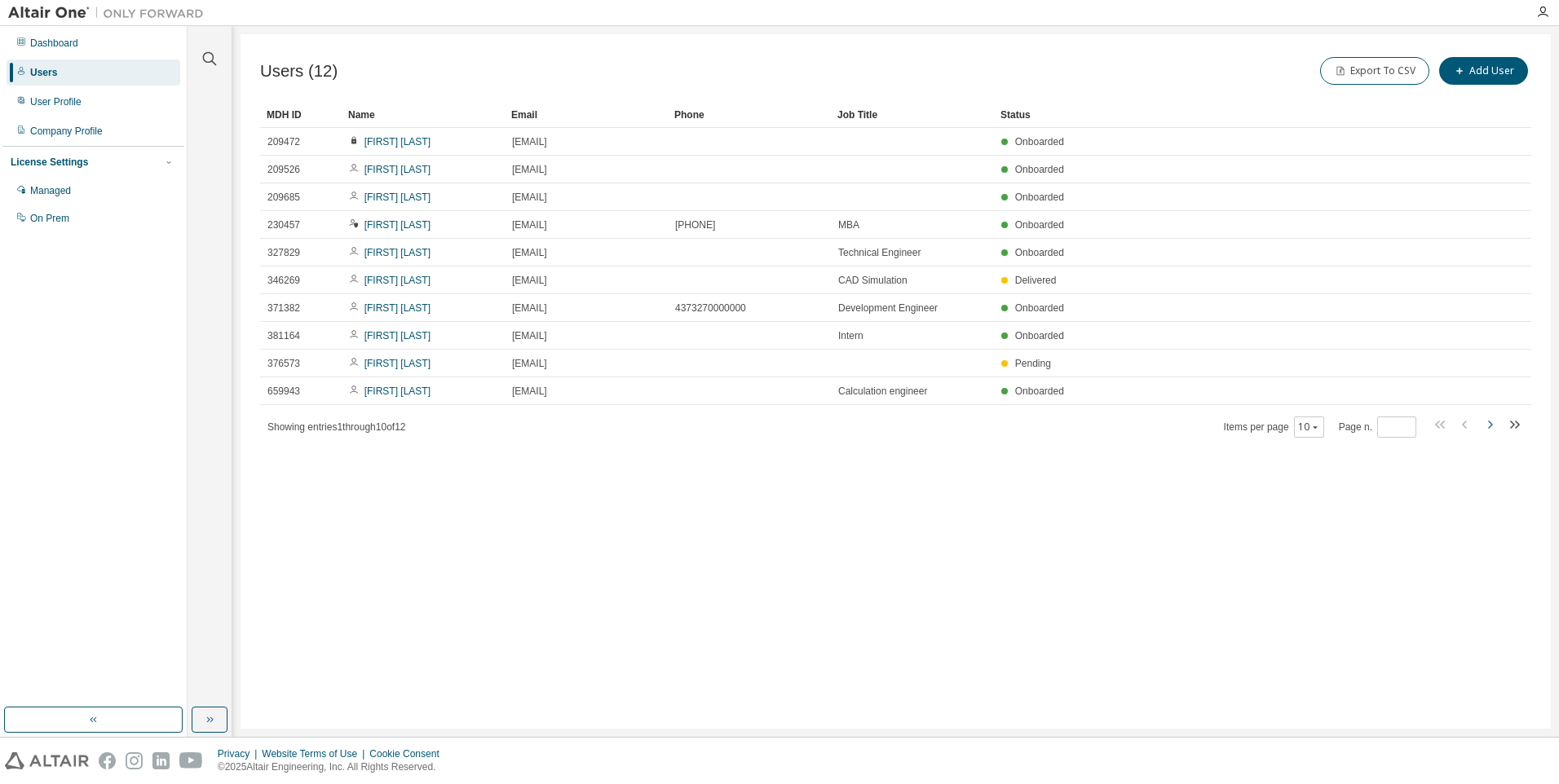 click 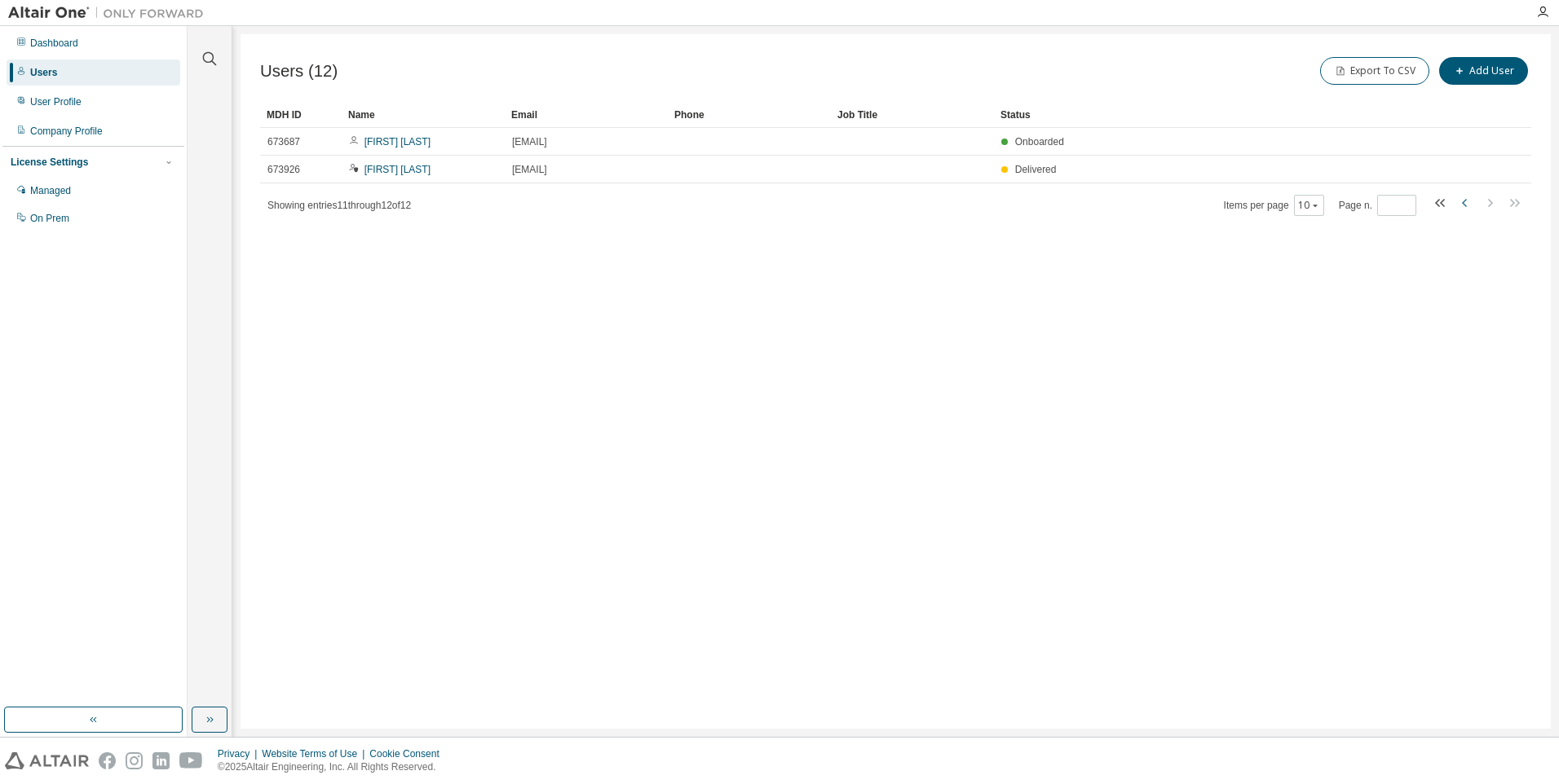 click 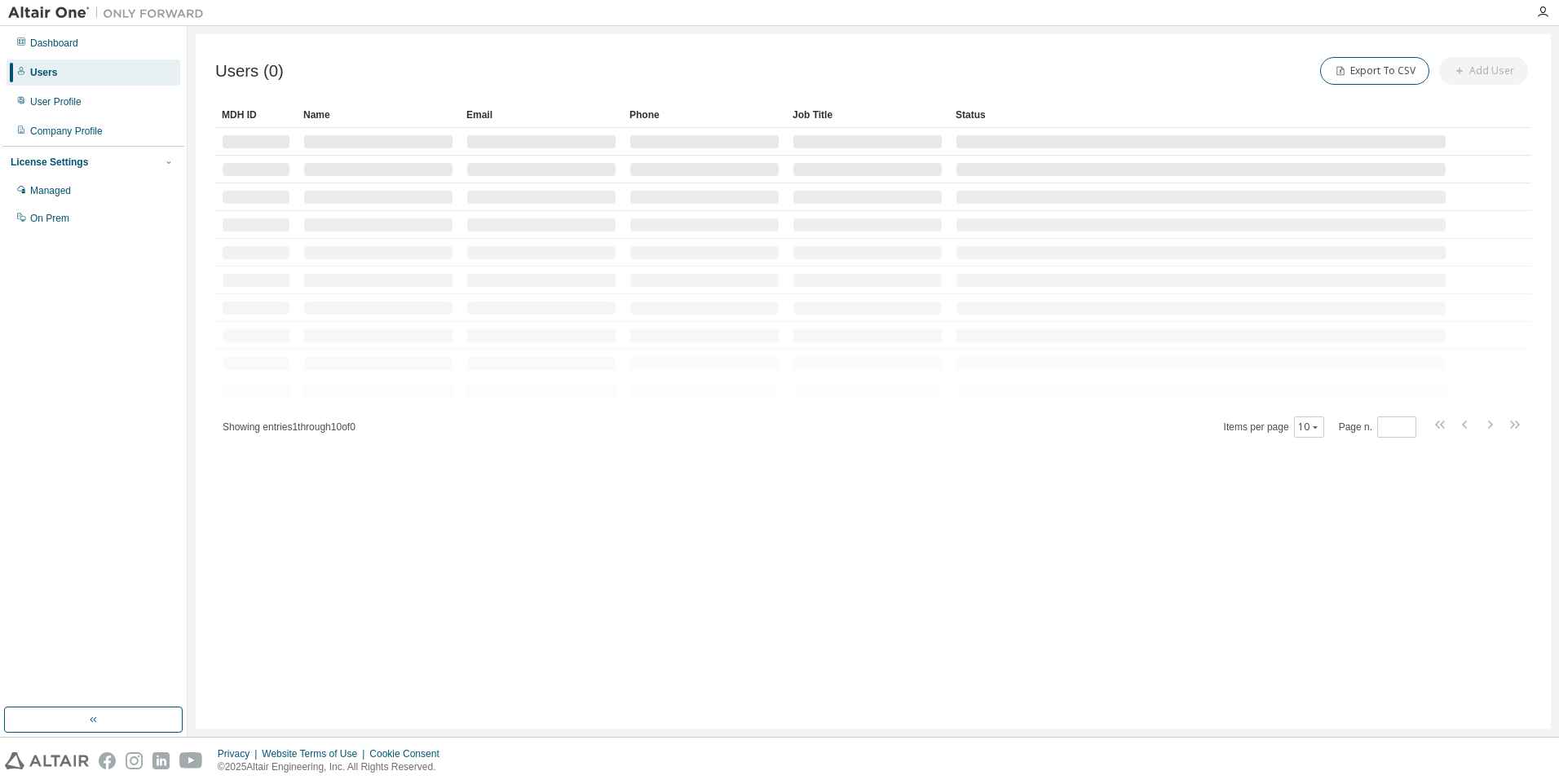 scroll, scrollTop: 0, scrollLeft: 0, axis: both 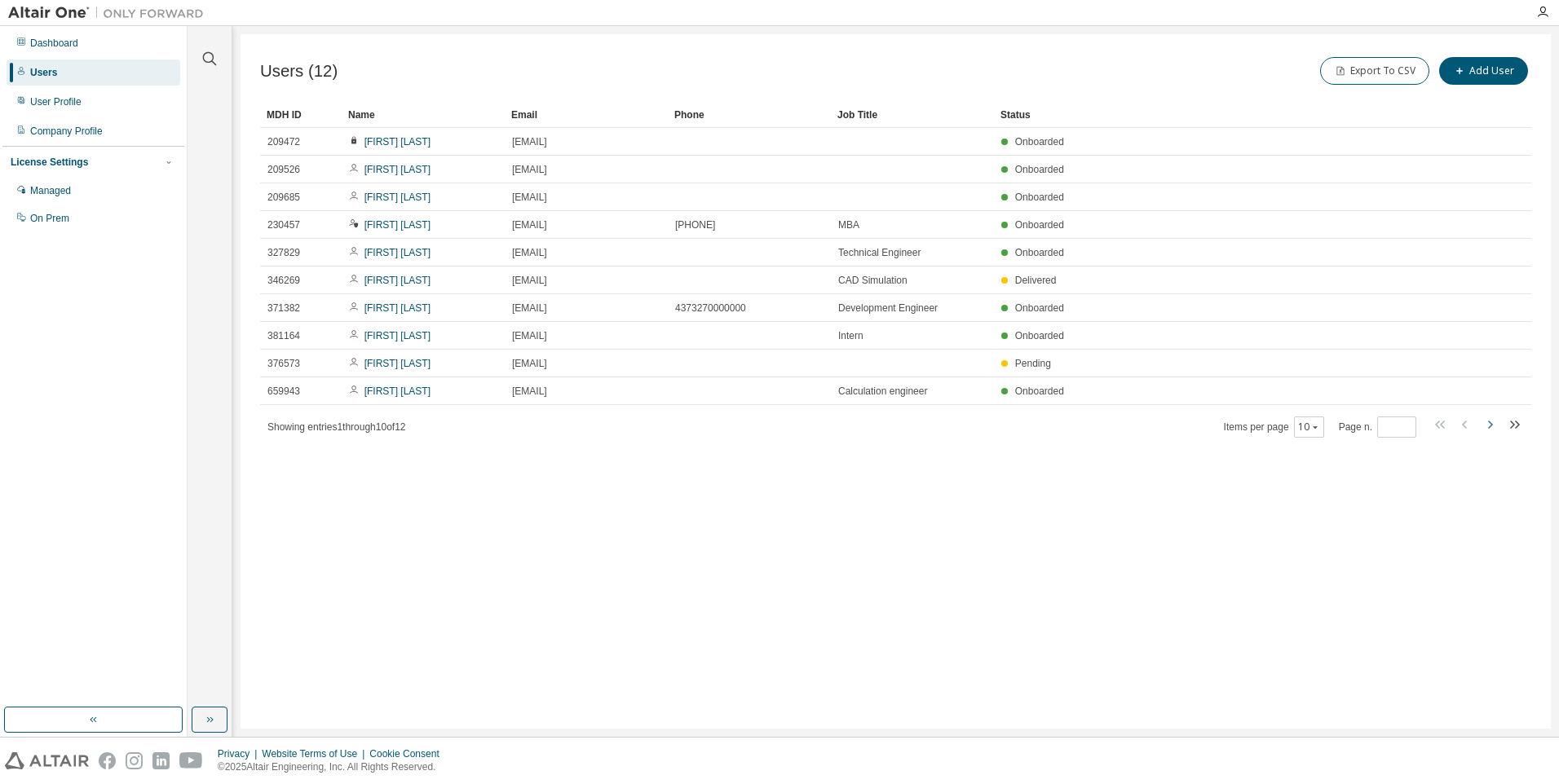 click 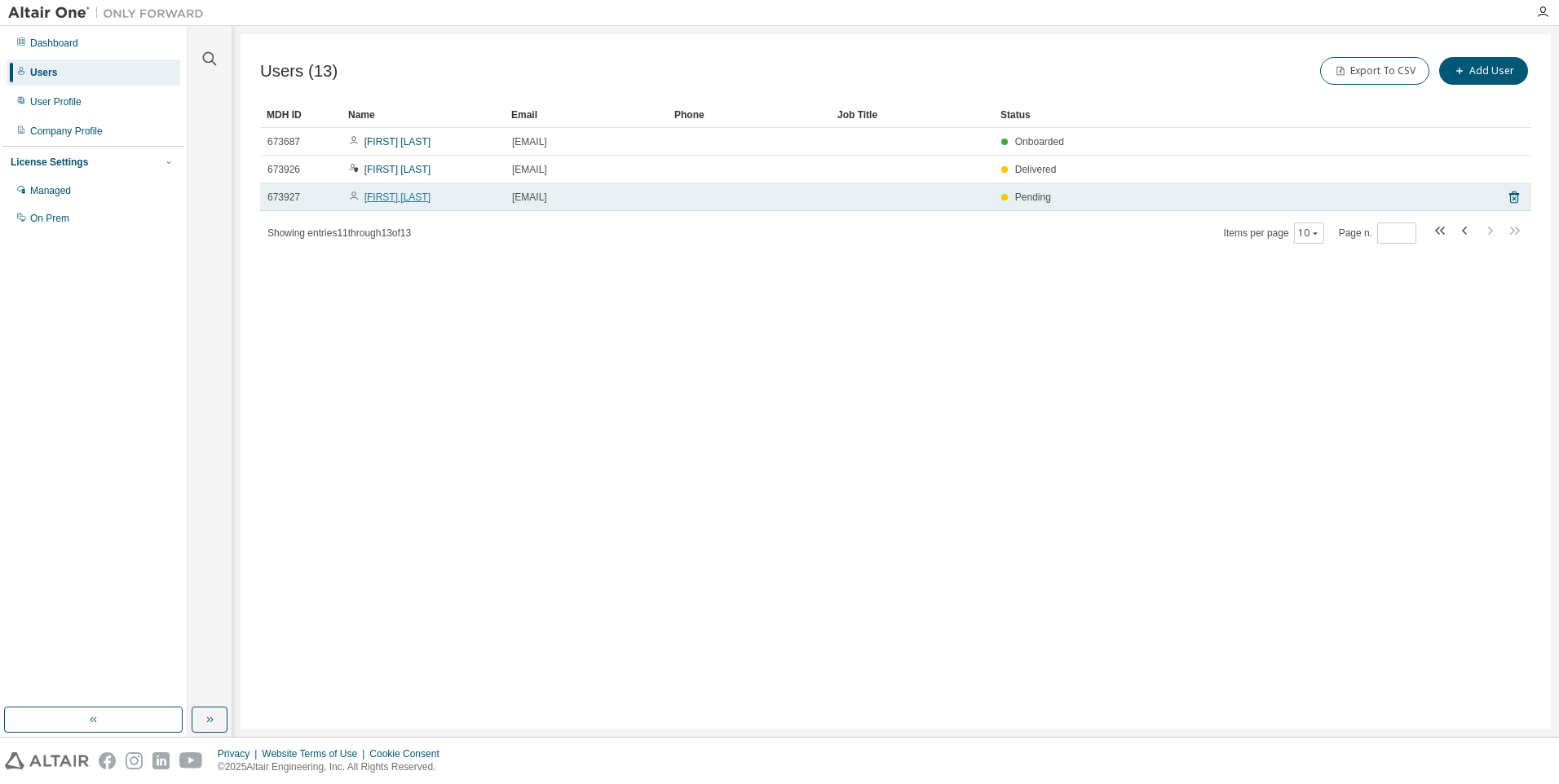 click on "Michael Harant" at bounding box center (397, 197) 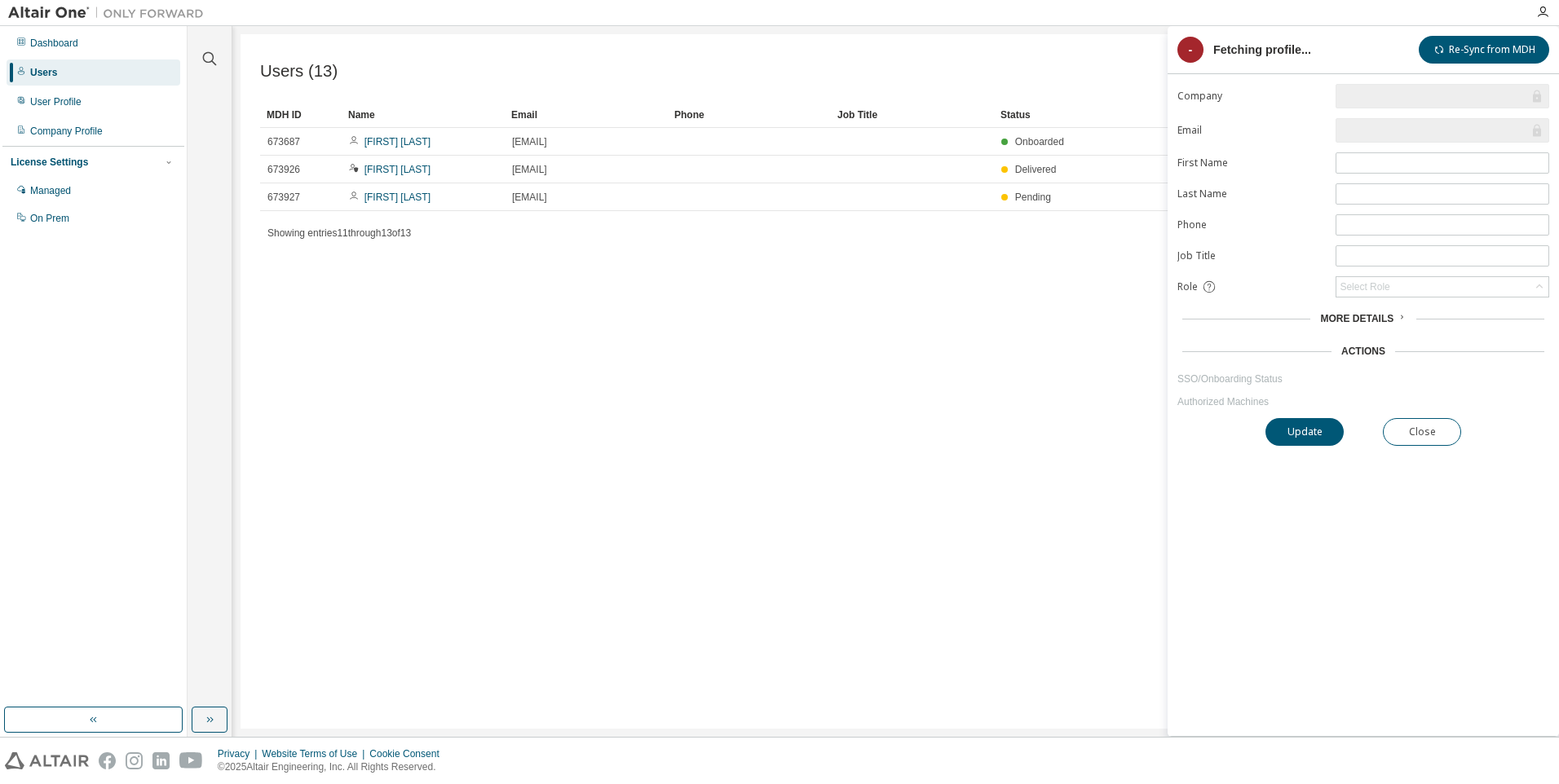 type on "*" 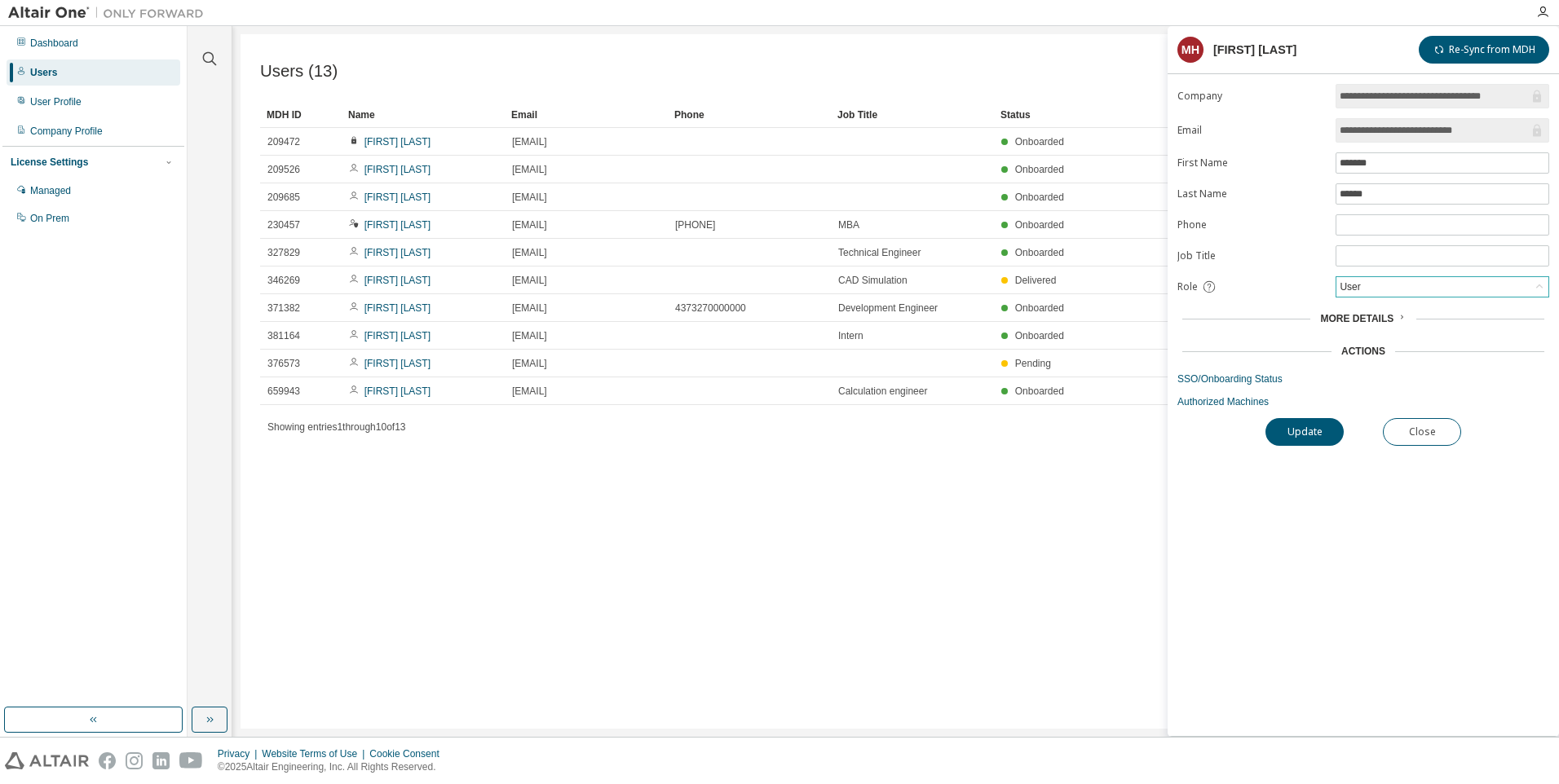 click on "User" at bounding box center (1442, 287) 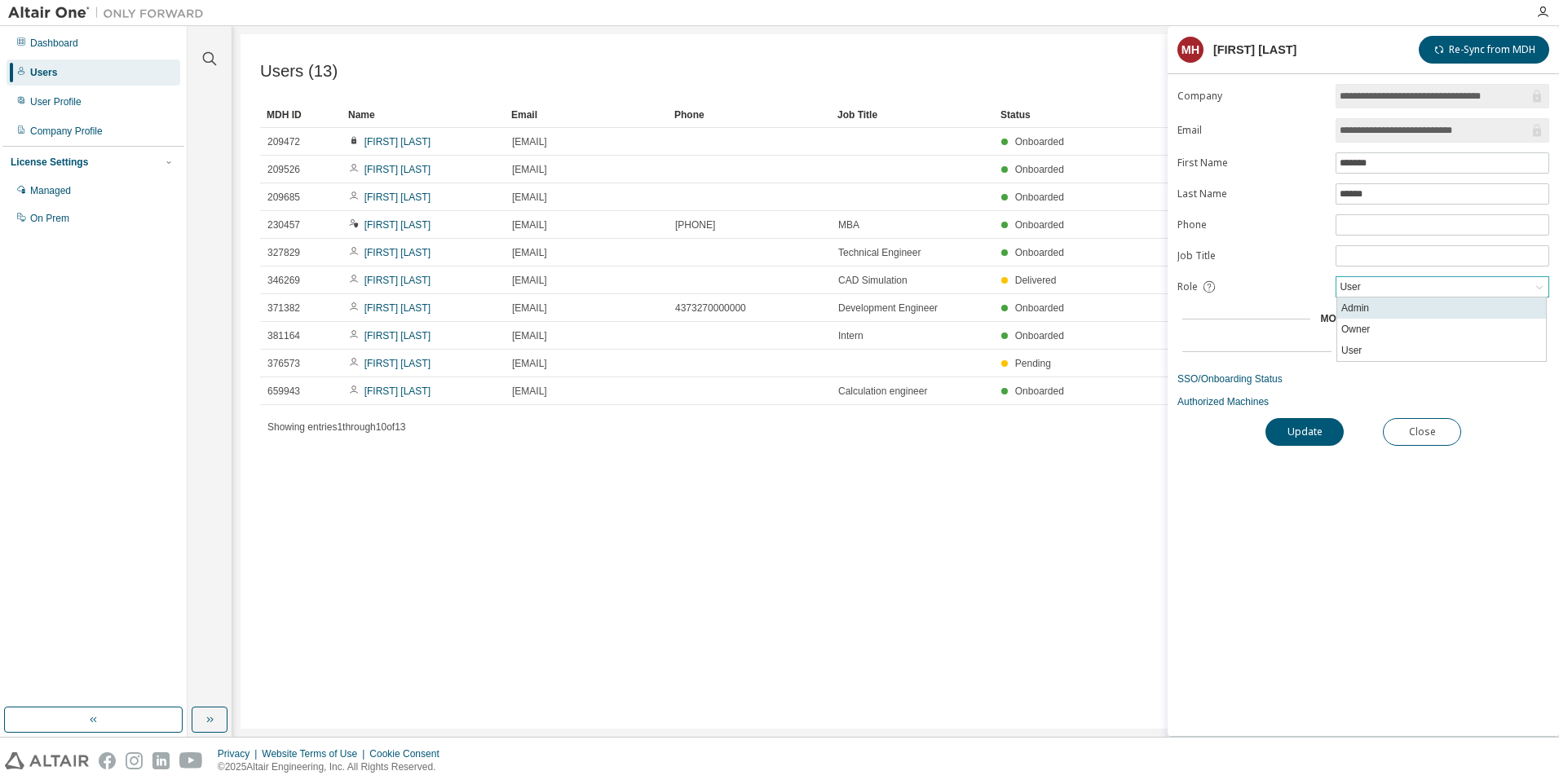click on "Admin" at bounding box center (1442, 308) 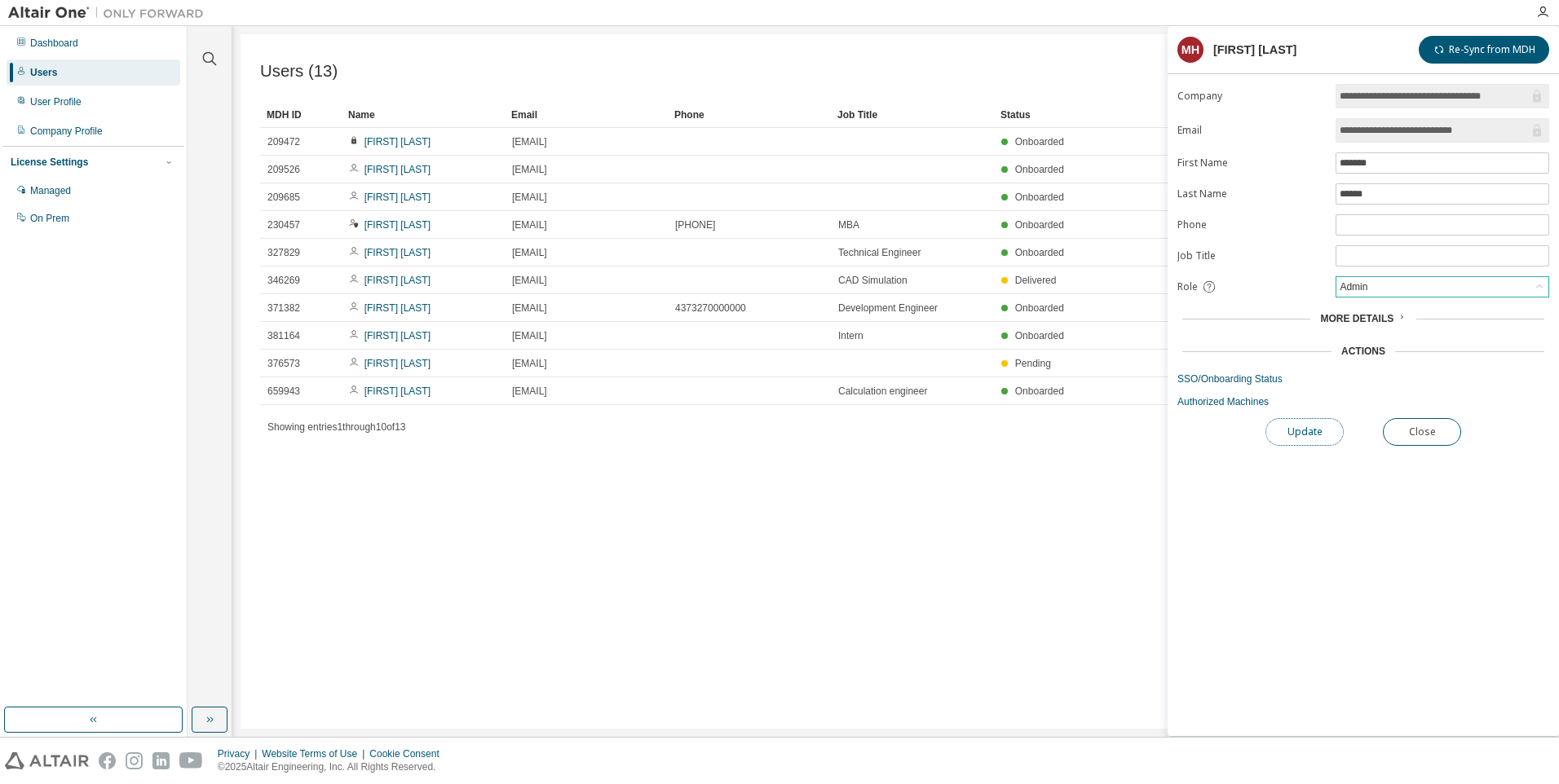 click on "Update" at bounding box center [1305, 432] 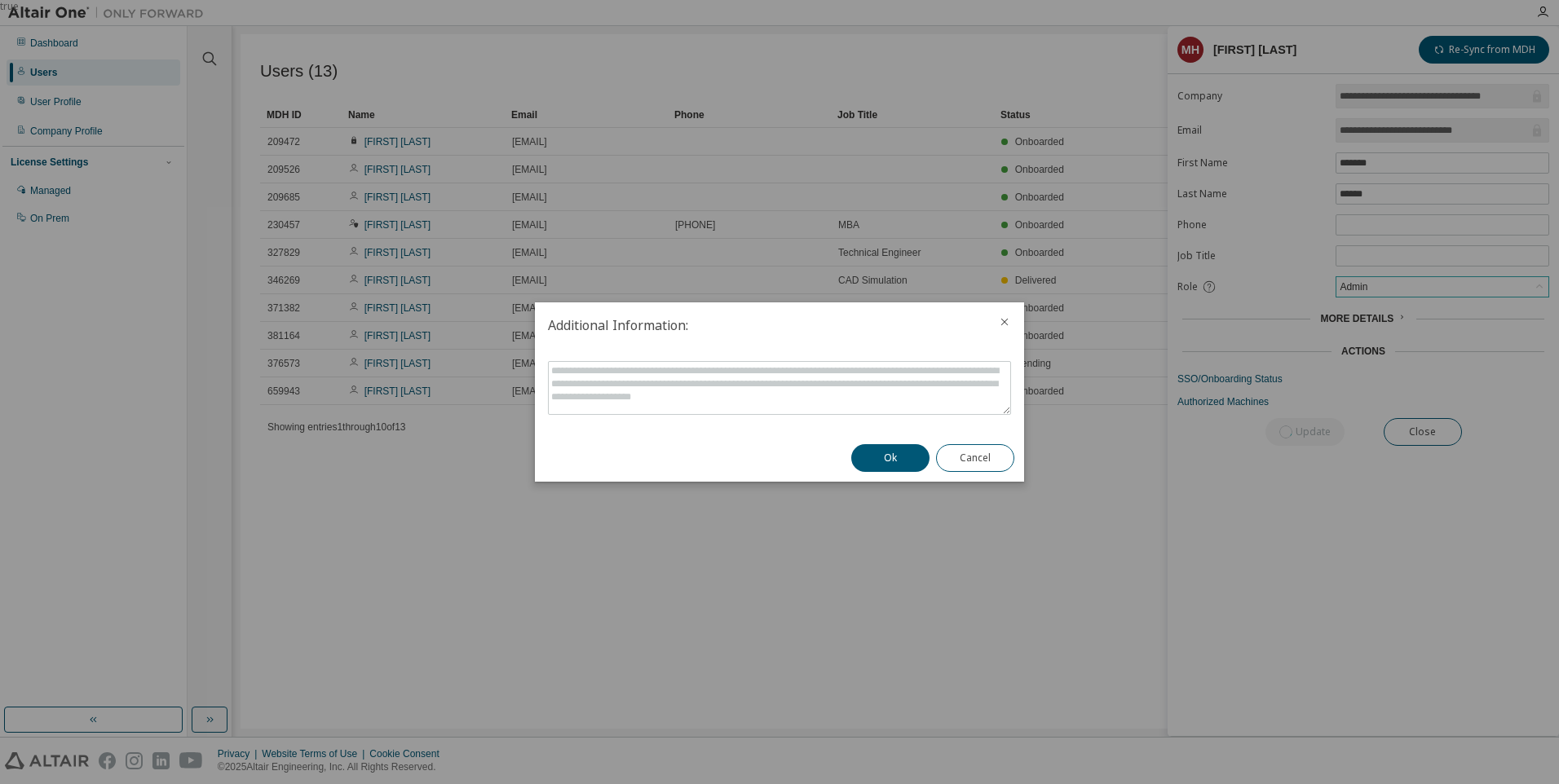 click on "Ok" at bounding box center [890, 458] 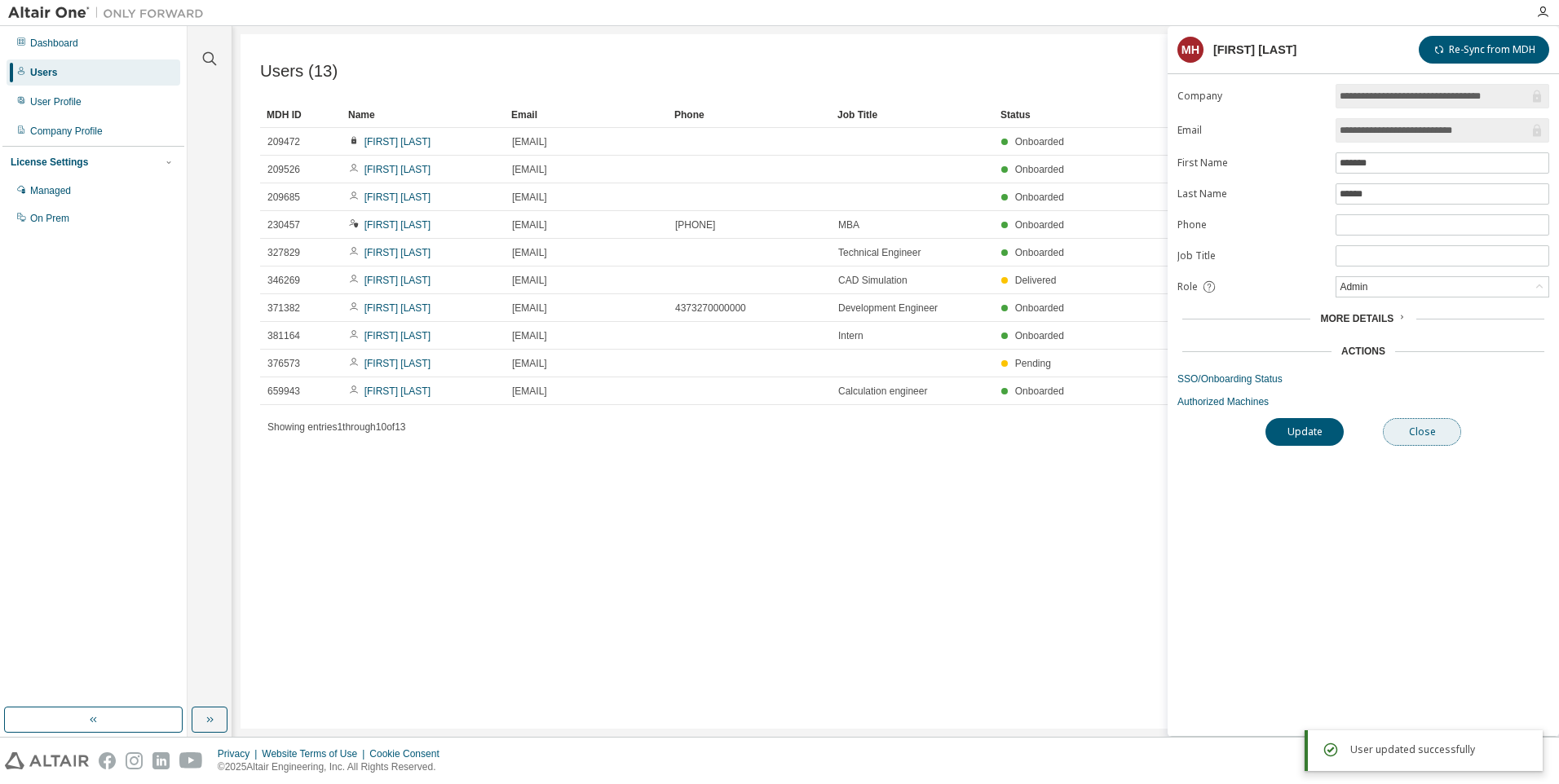 click on "Close" at bounding box center [1422, 432] 